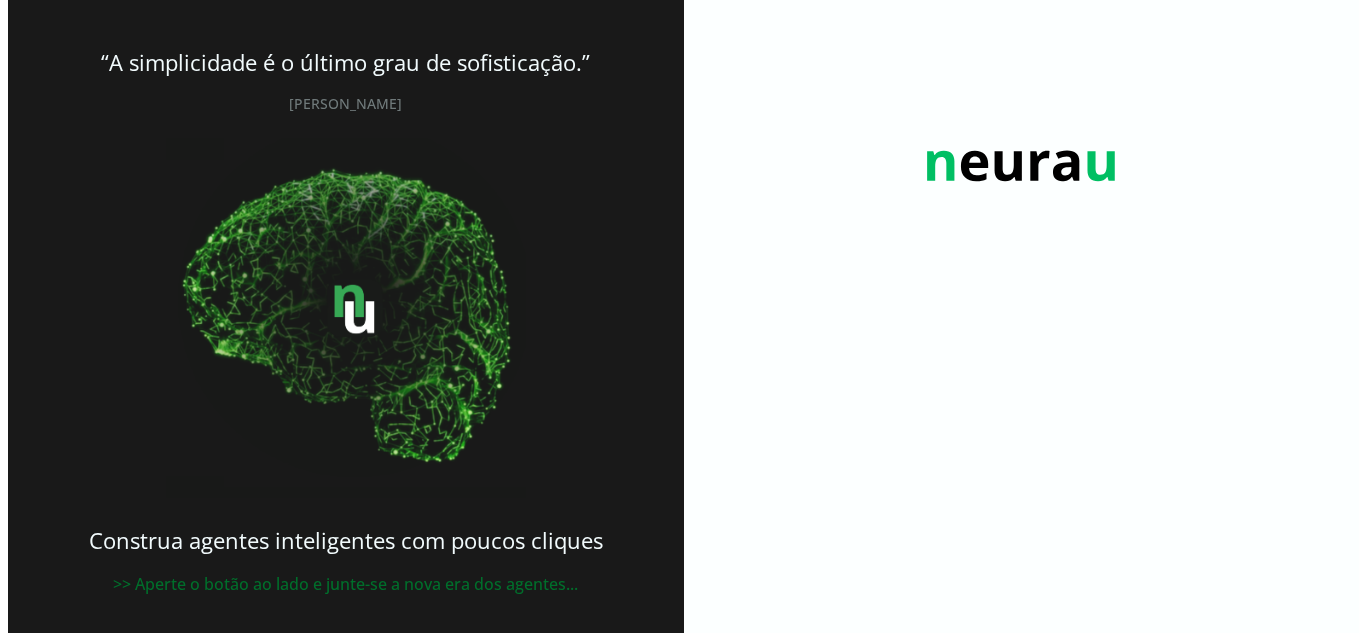 scroll, scrollTop: 0, scrollLeft: 0, axis: both 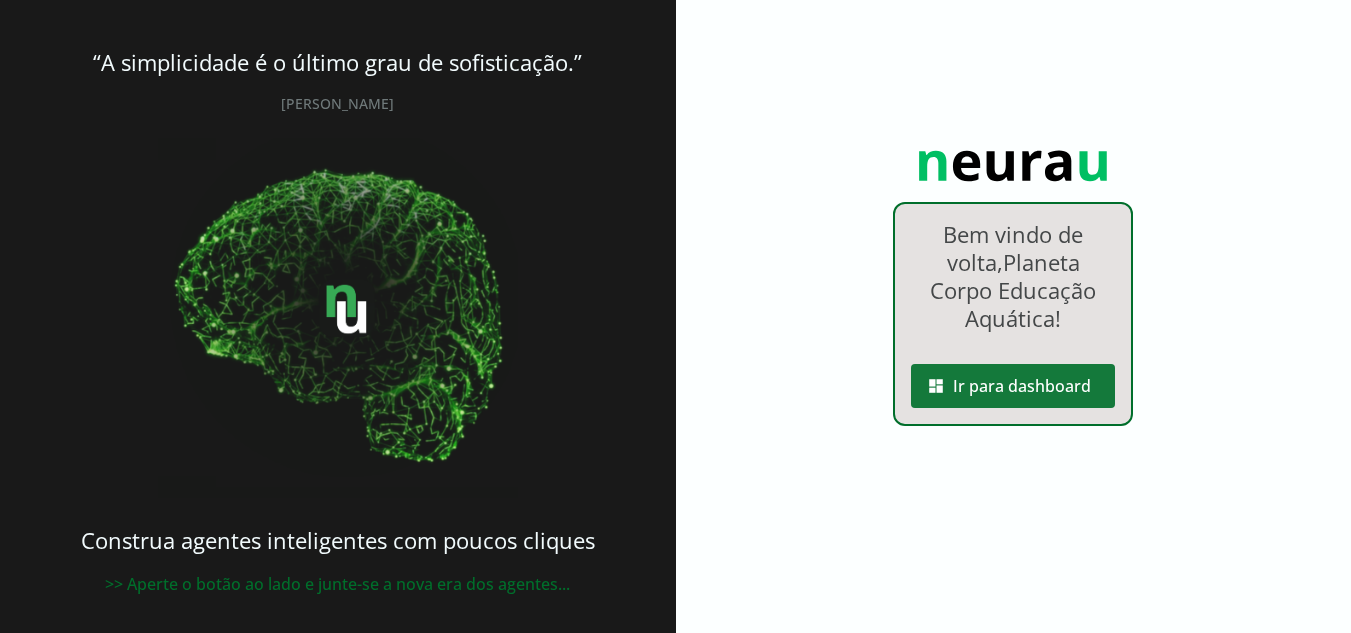 click at bounding box center (1013, 386) 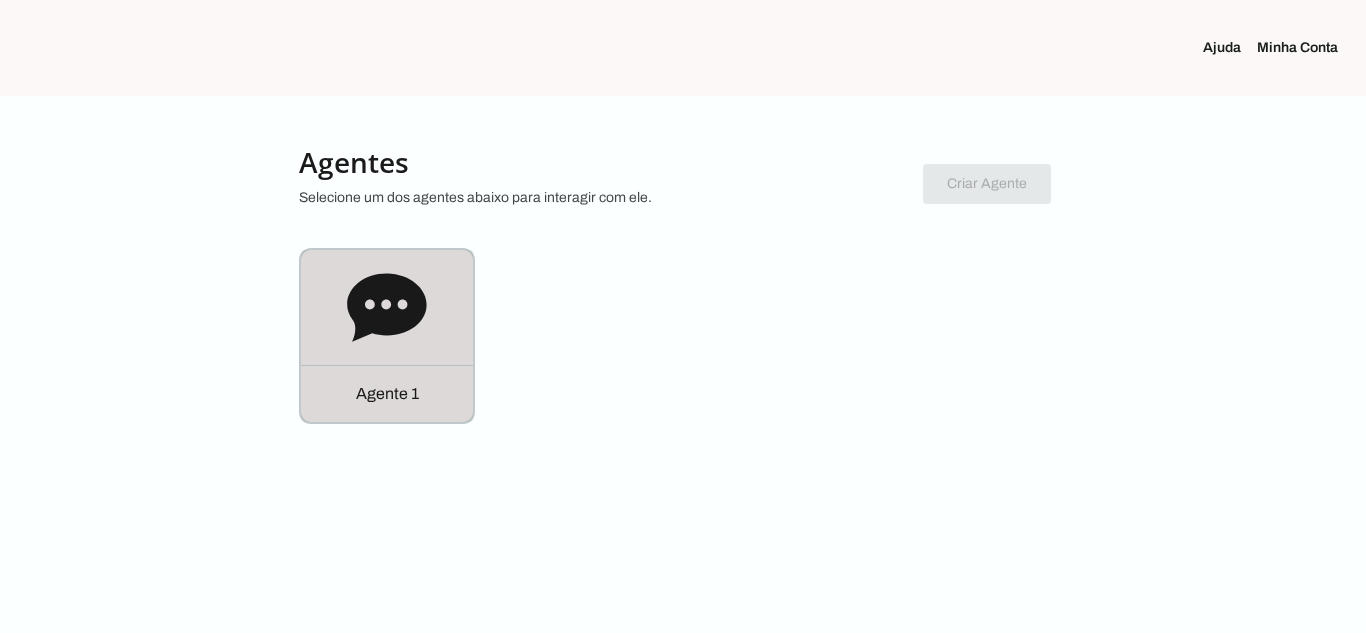 click on "Agente 1" 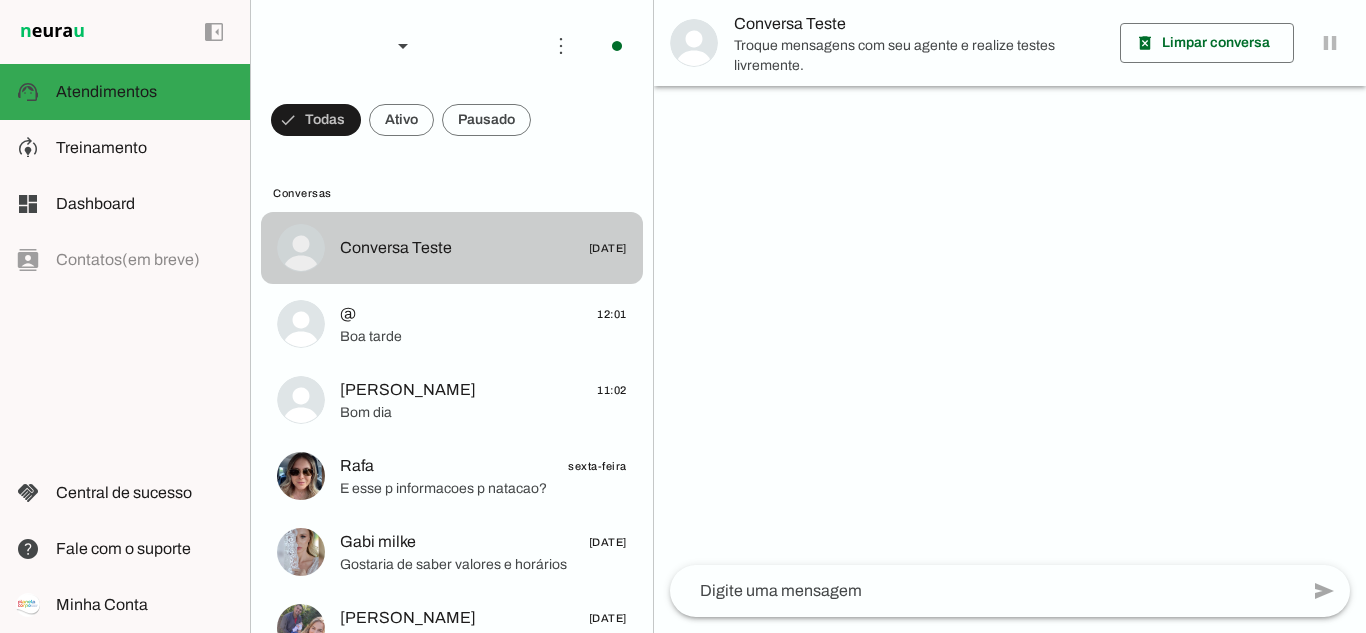 click on "Conversa Teste
[DATE]" 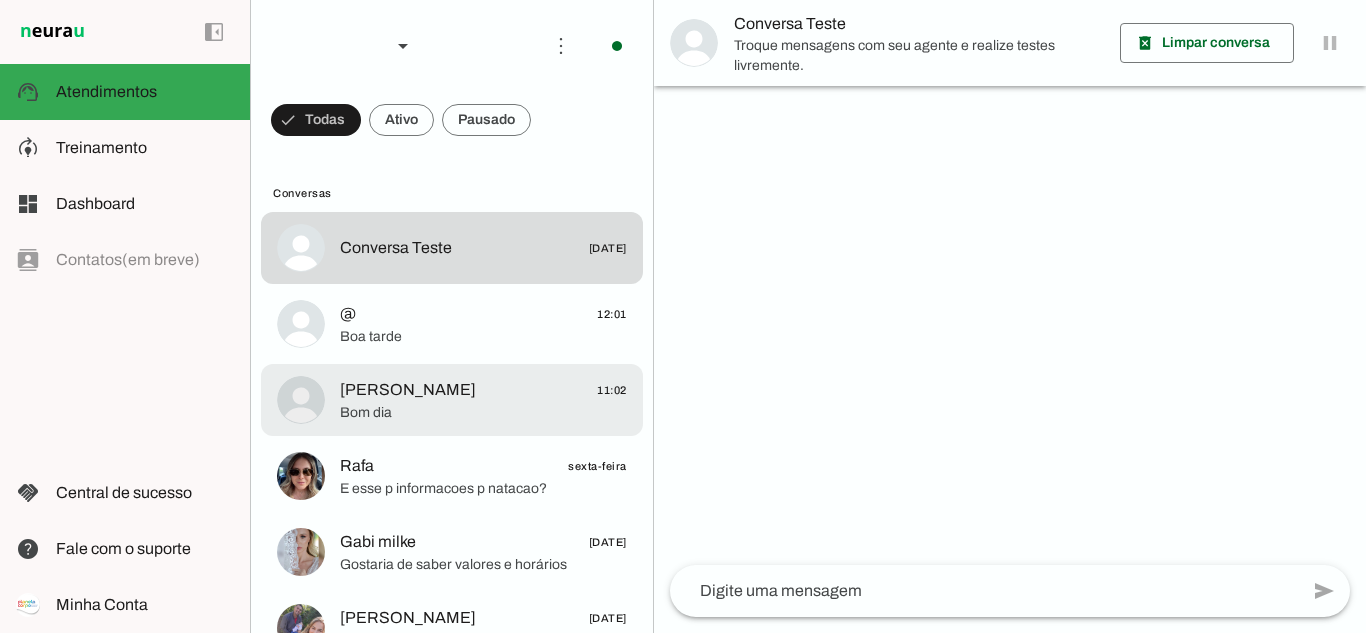 click on "[PERSON_NAME]
11:02" 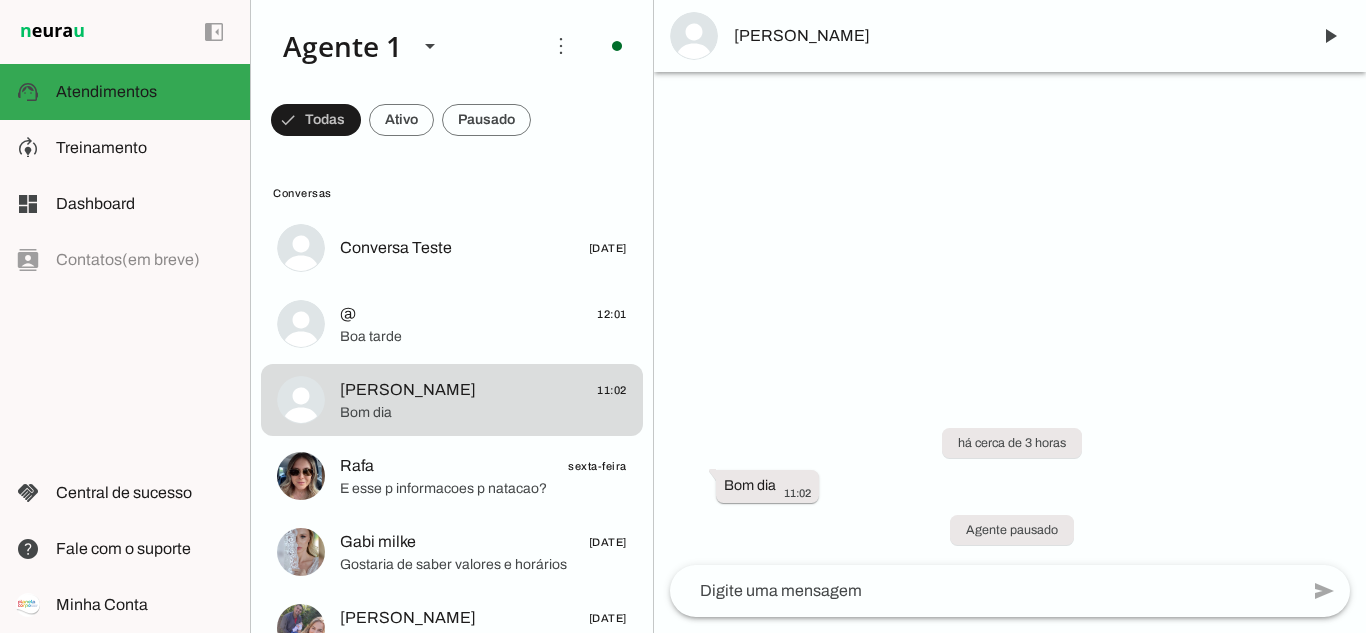 click on "[PERSON_NAME]" at bounding box center [1014, 36] 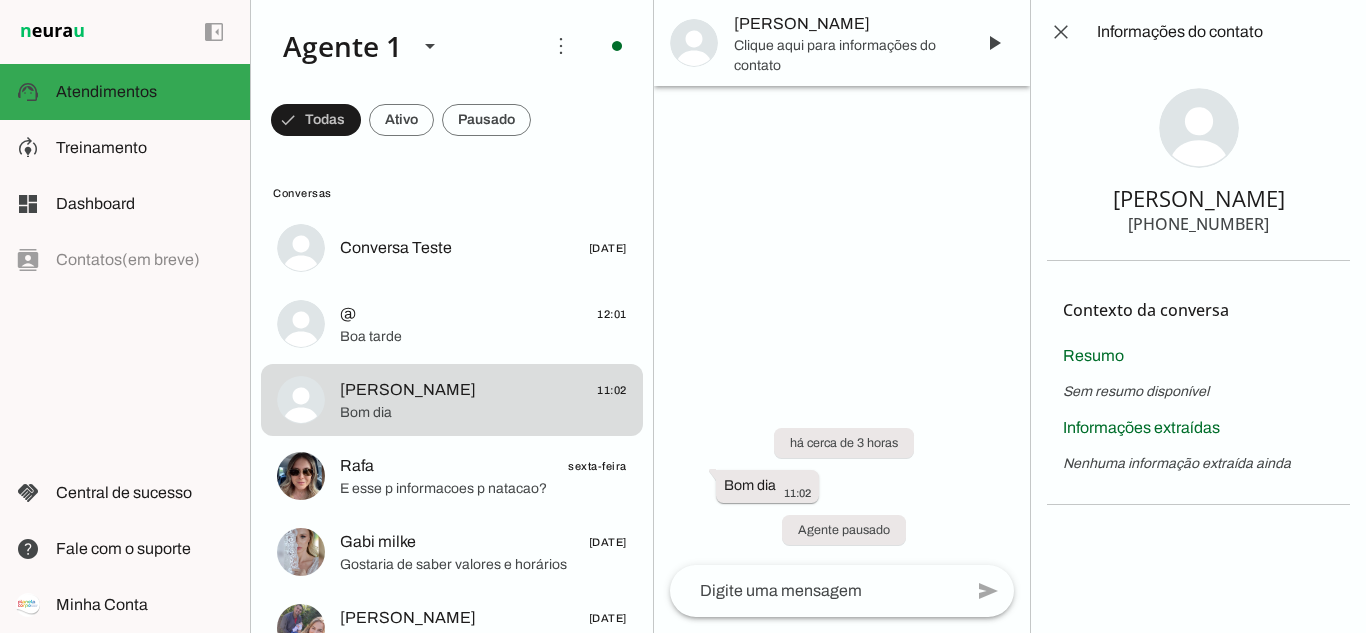 click on "[PHONE_NUMBER]" at bounding box center [1198, 224] 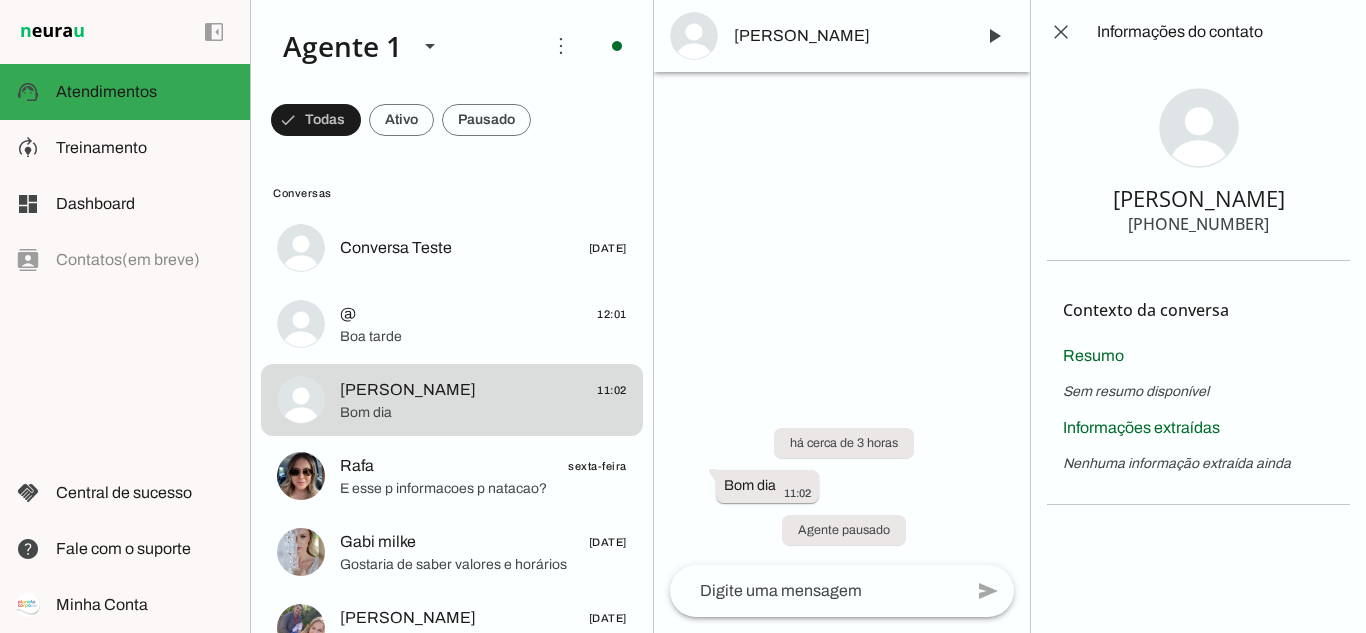 type 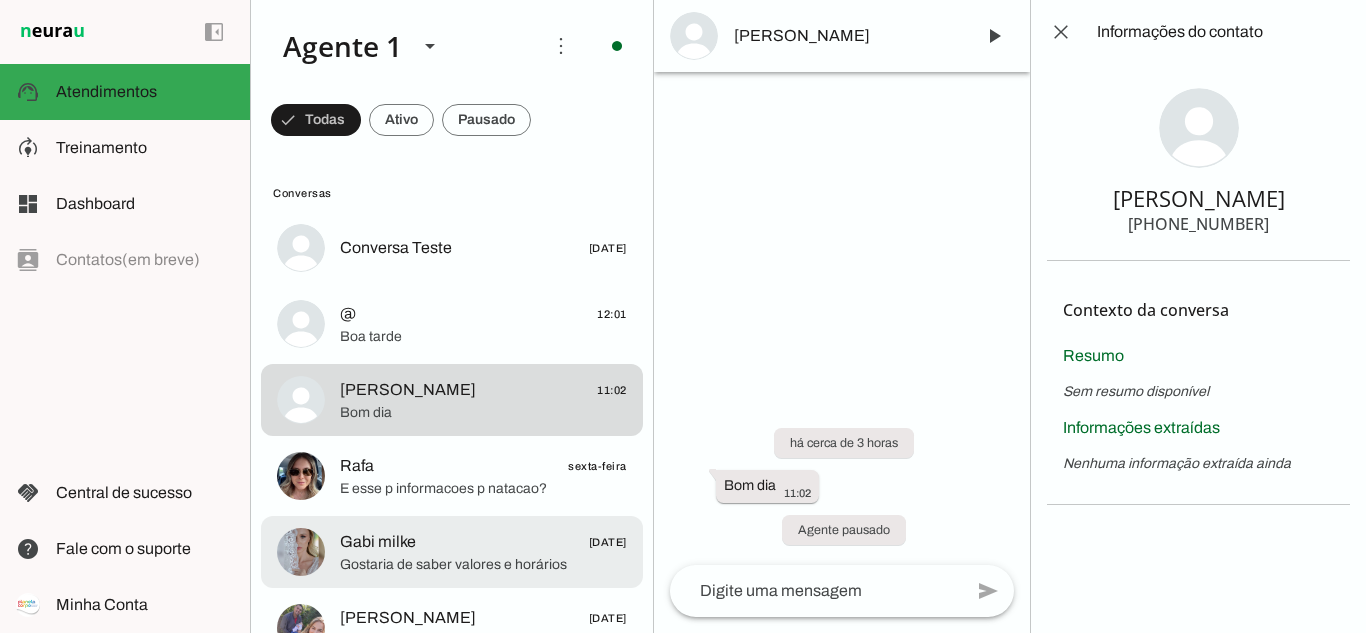click on "Gabi milke" 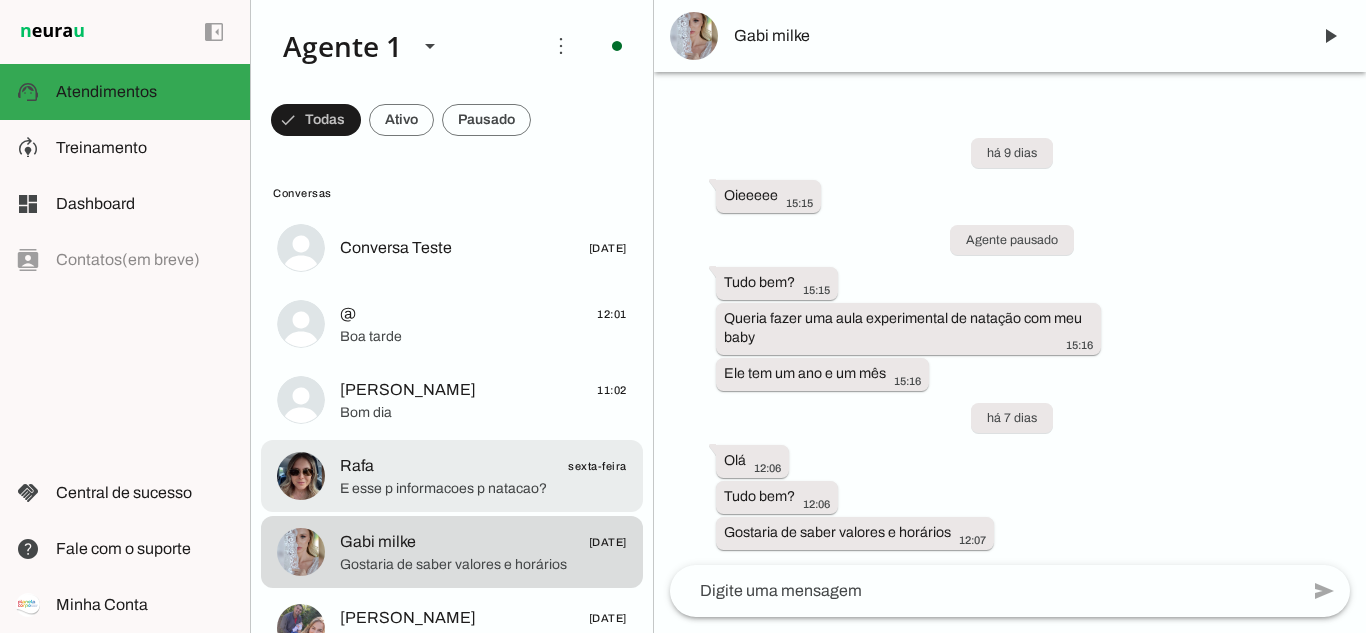 click on "E esse p informacoes p natacao?" 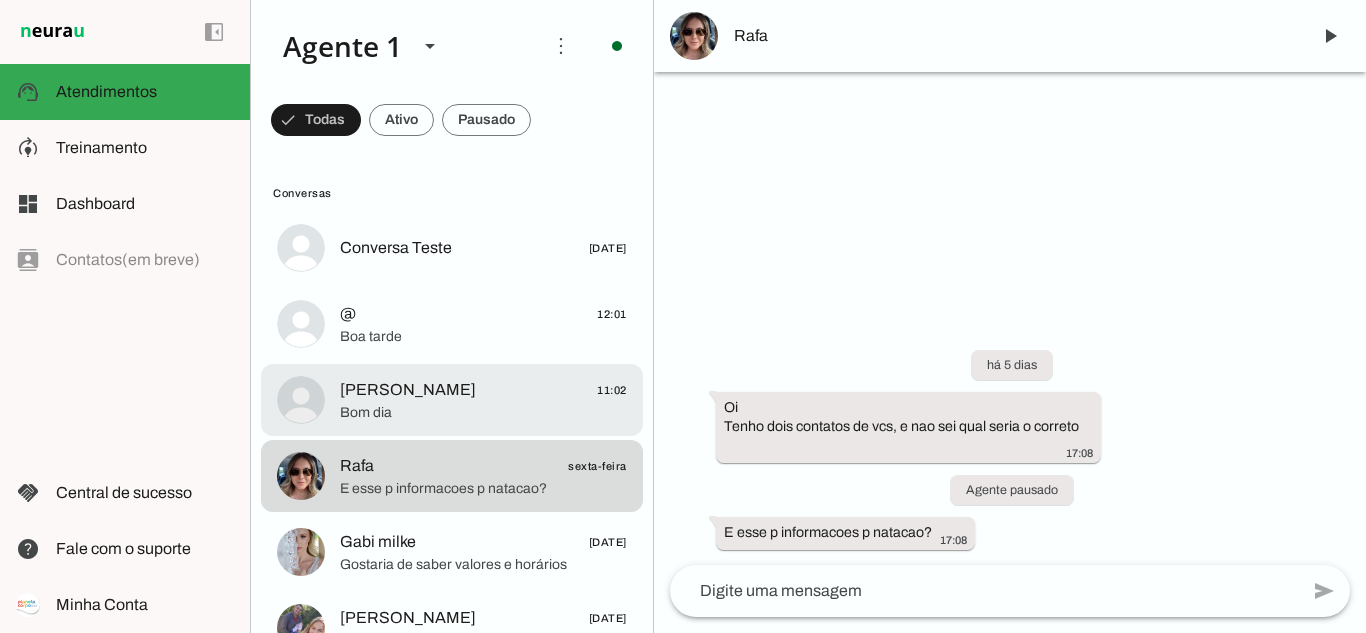 click on "Bom dia" 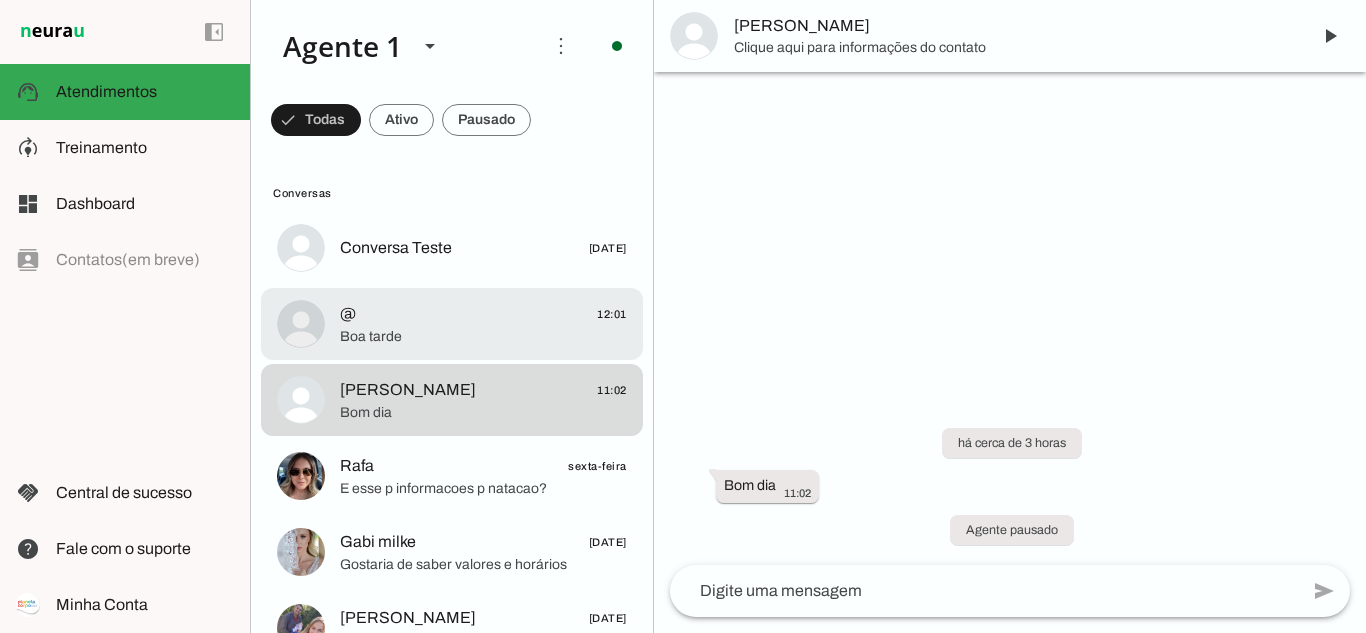 click at bounding box center [483, 248] 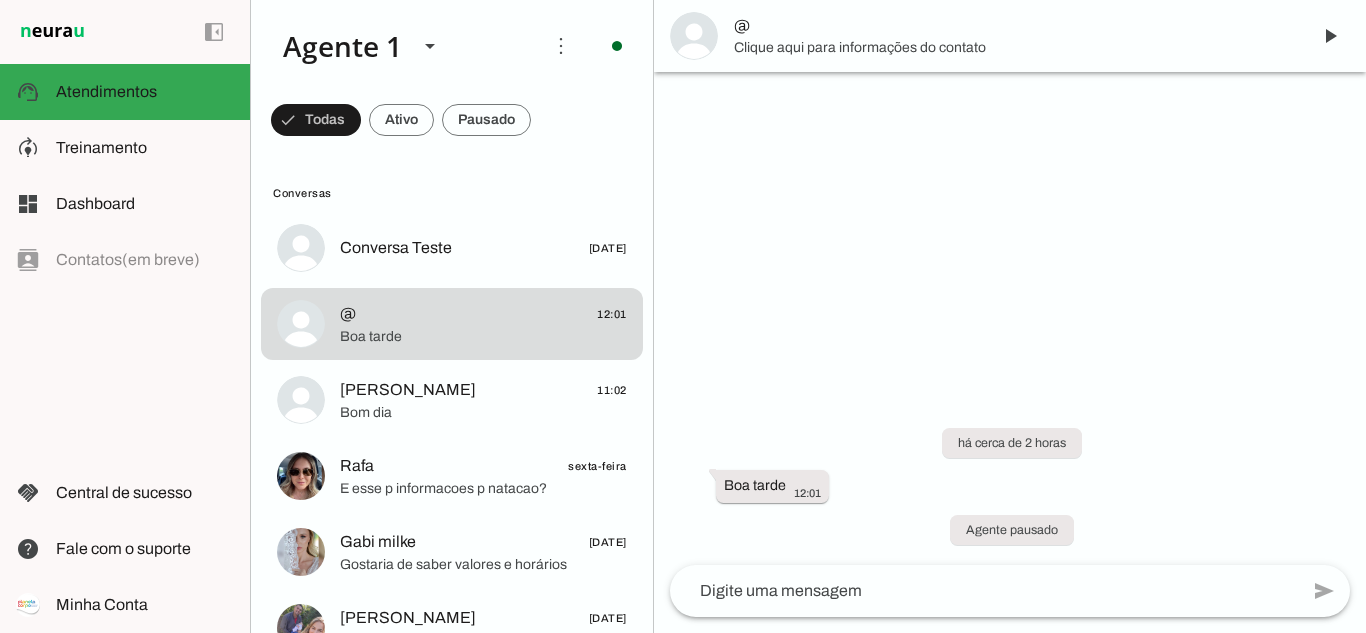 click on "@" at bounding box center (1014, 26) 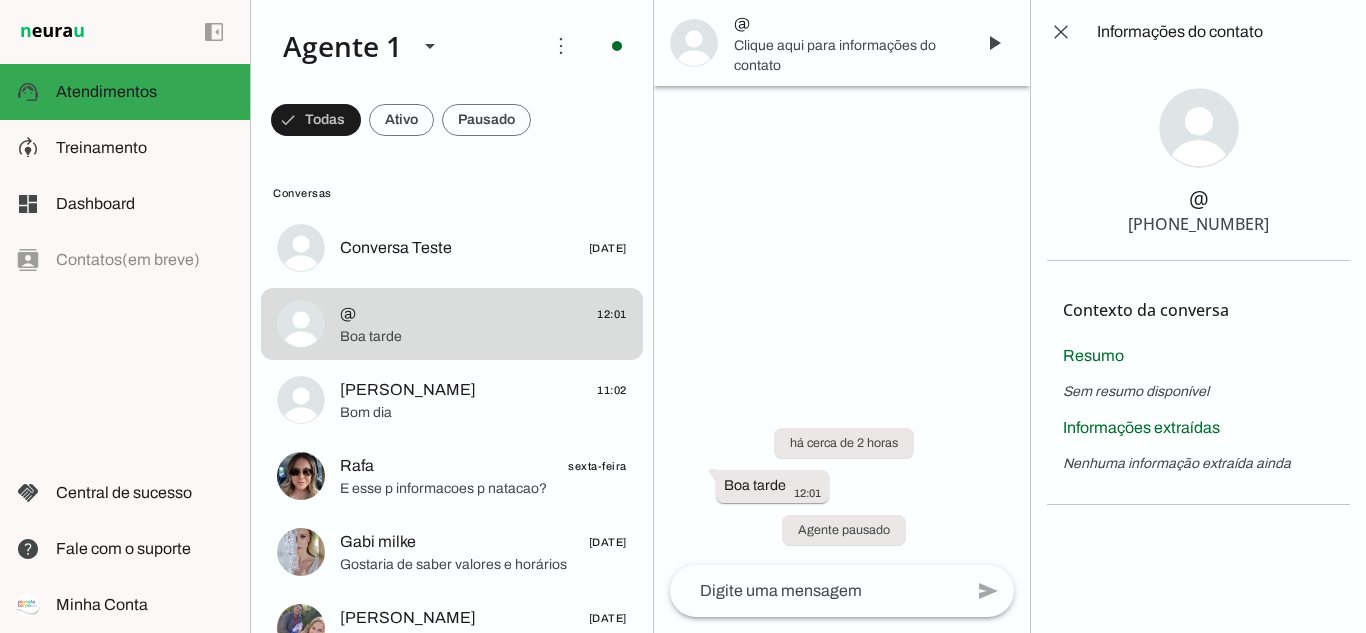 drag, startPoint x: 1171, startPoint y: 220, endPoint x: 1288, endPoint y: 237, distance: 118.22859 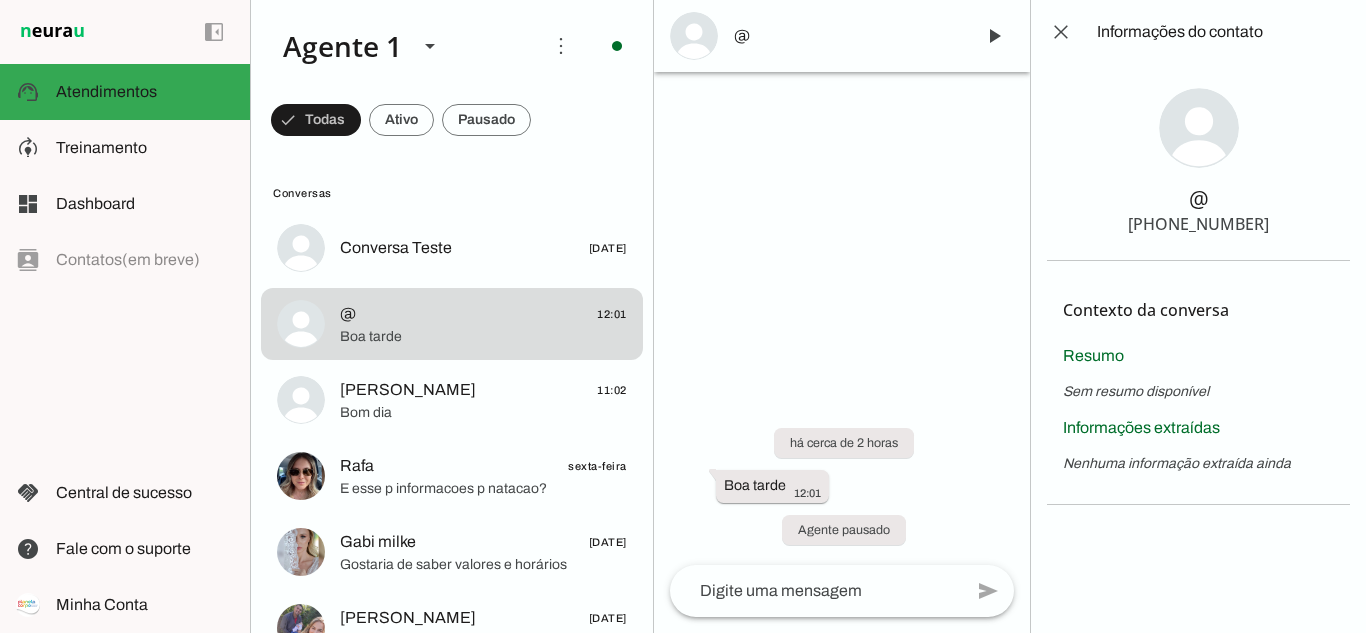 click on "@
[PHONE_NUMBER]" at bounding box center (1198, 162) 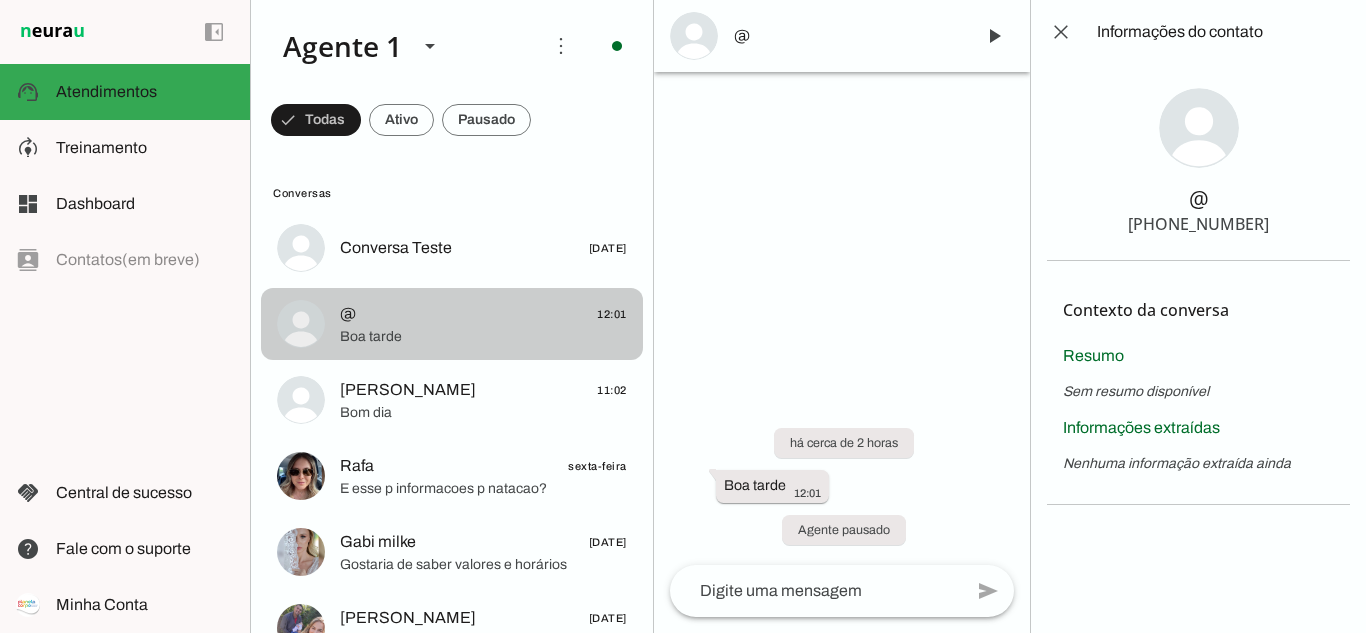 click on "Conversa Teste
[DATE]" at bounding box center [452, 248] 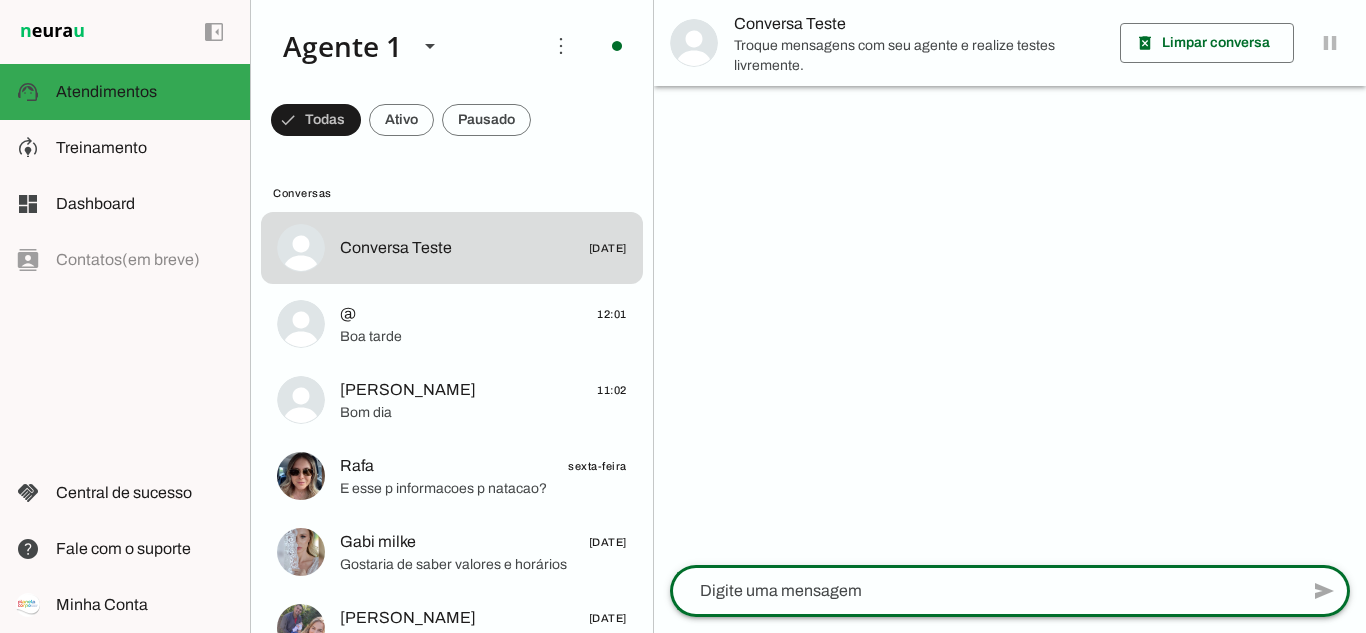 click 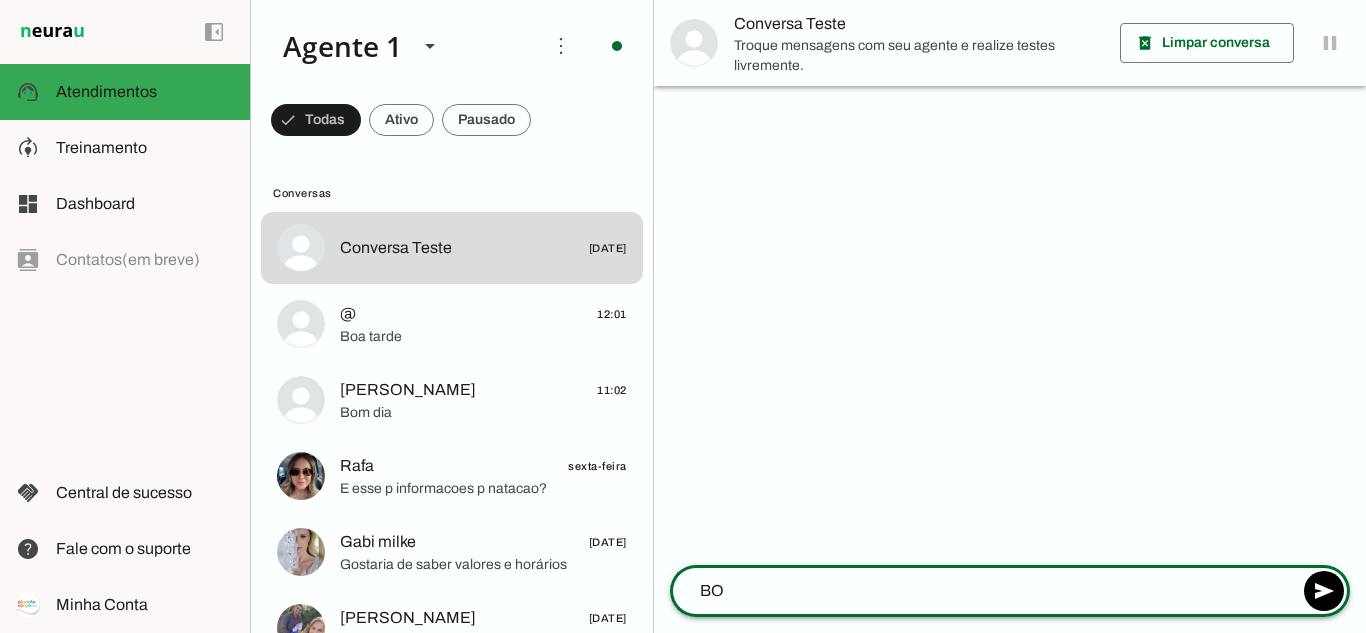 type on "B" 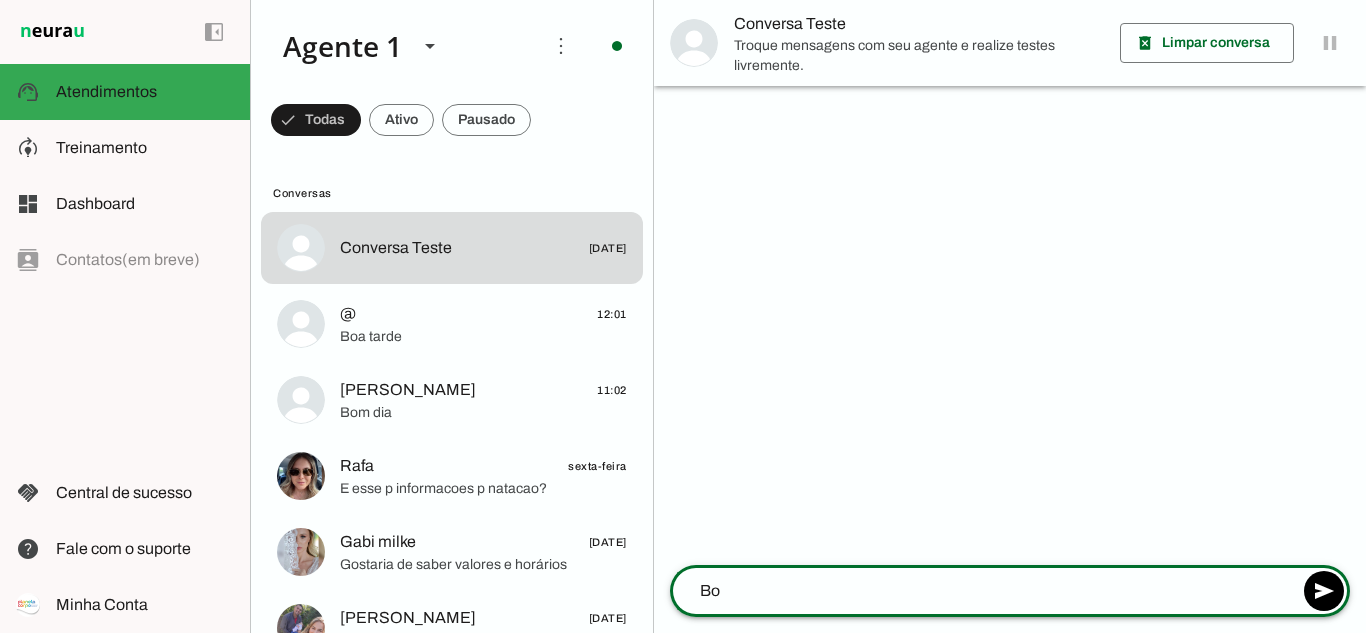 type on "B" 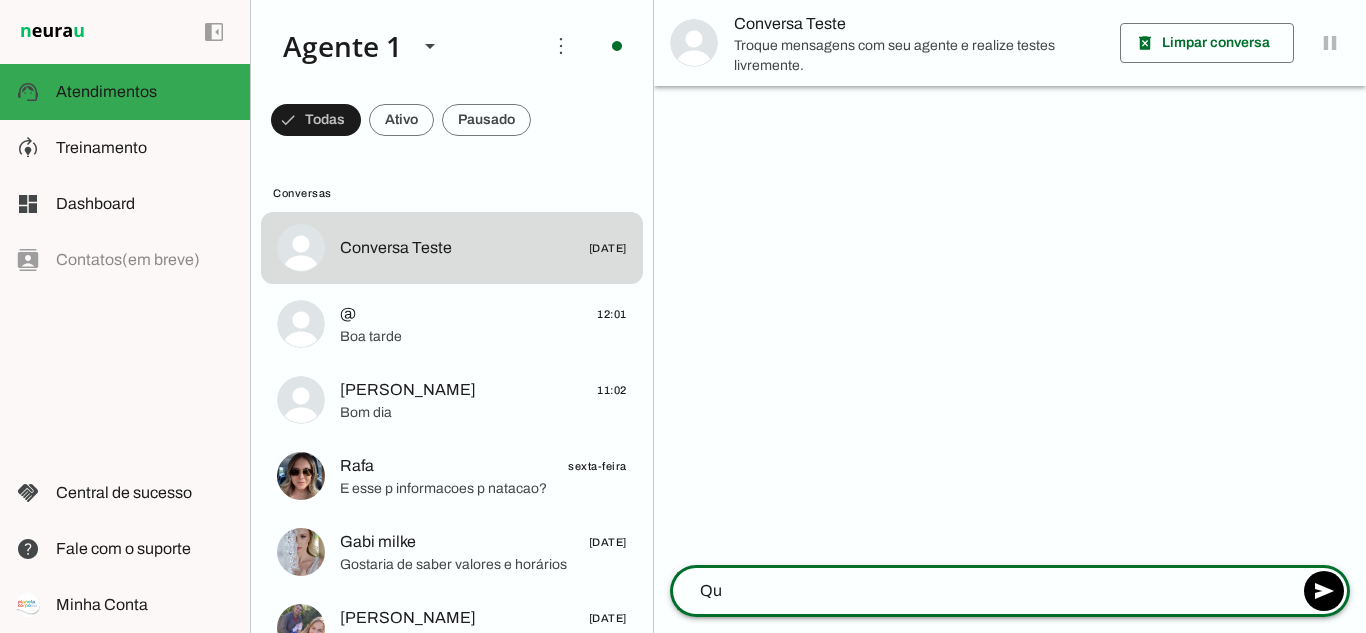 type on "Q" 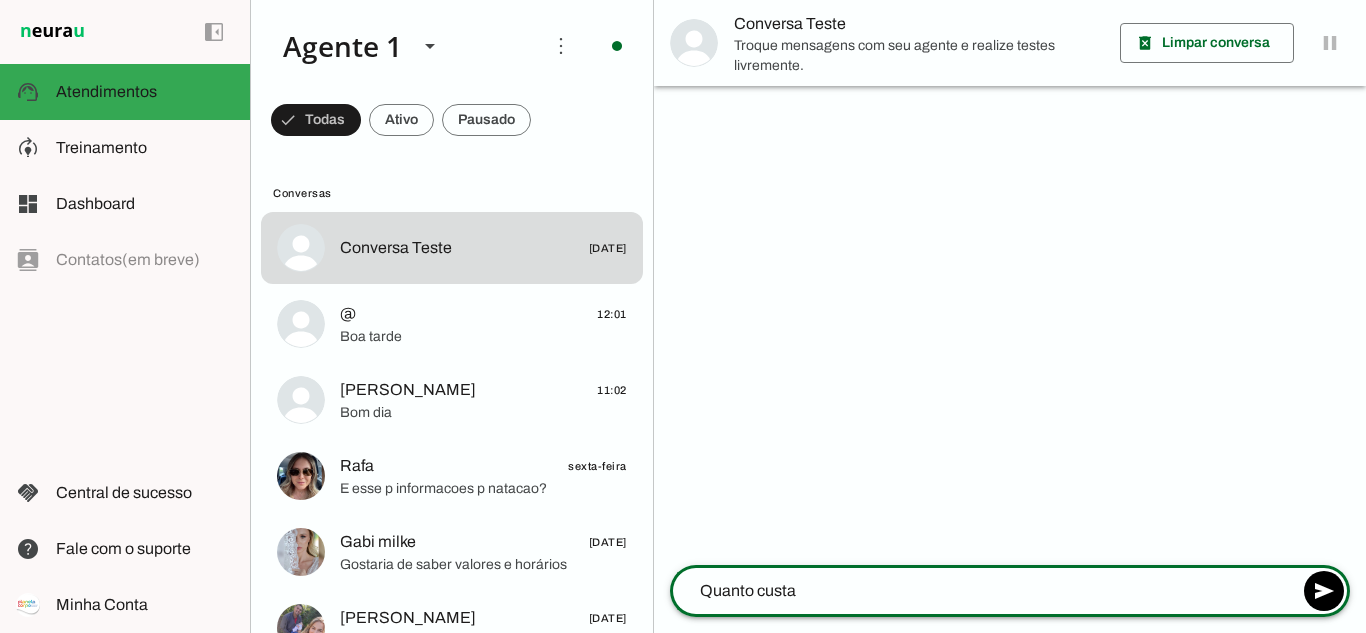 type on "Quanto custa?" 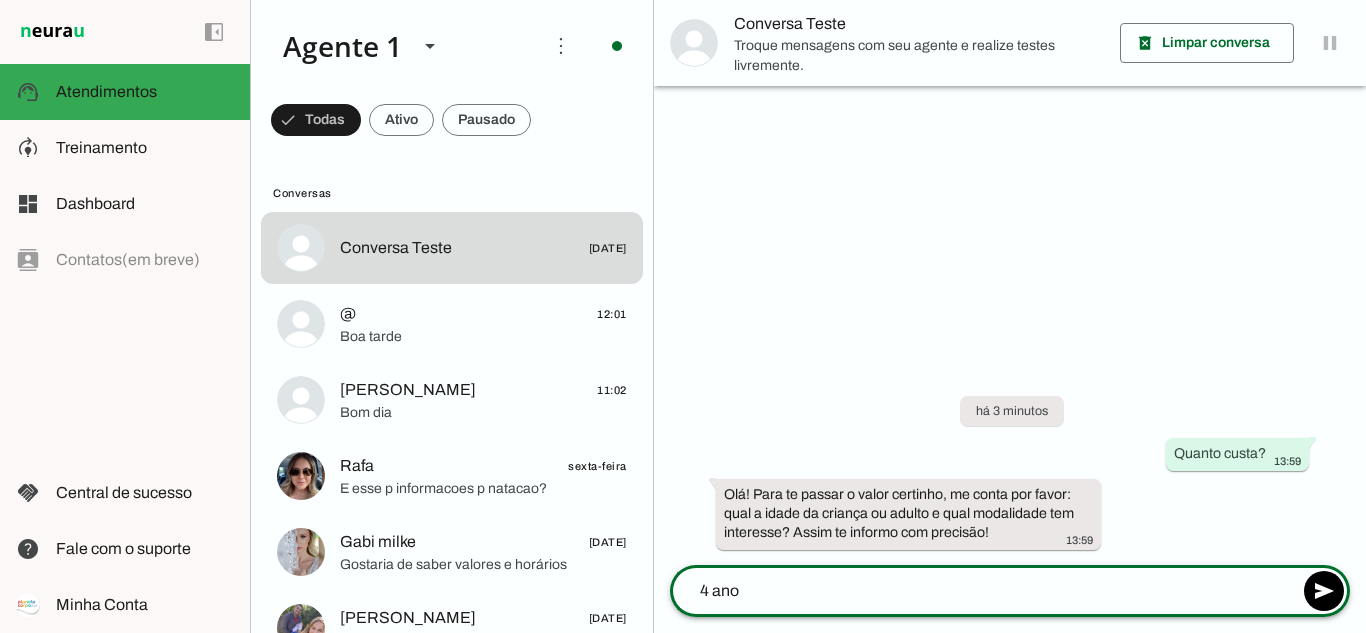 type on "4 anos" 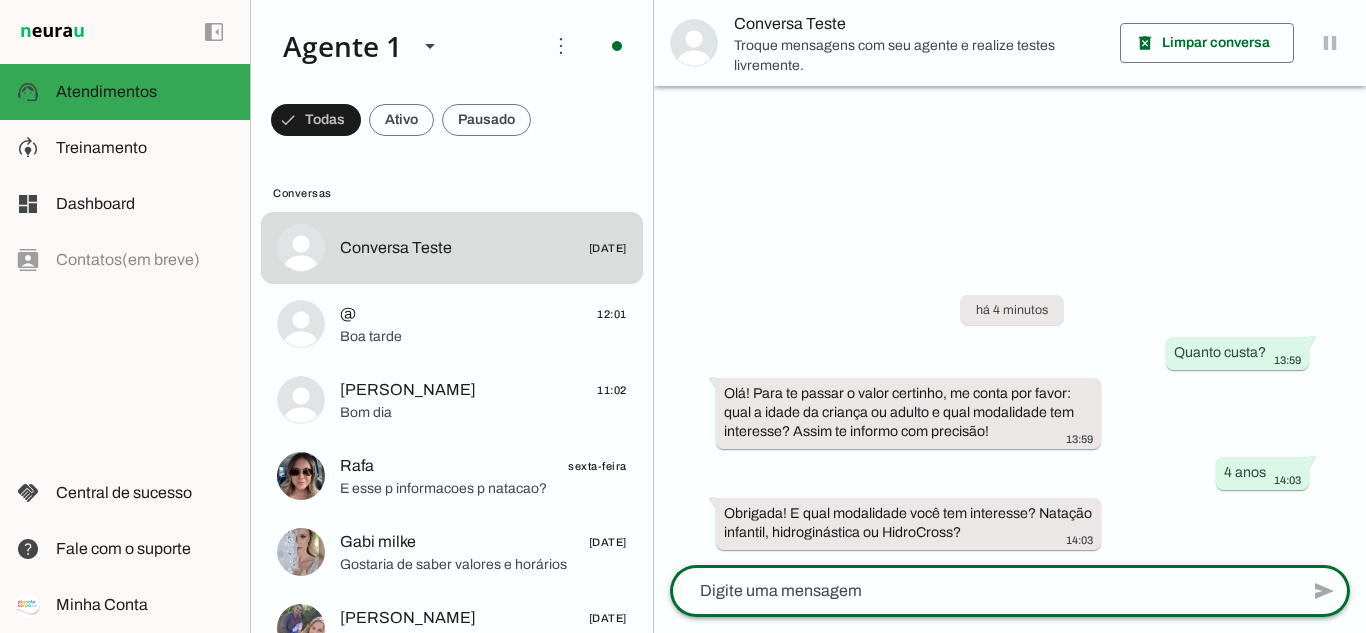 click 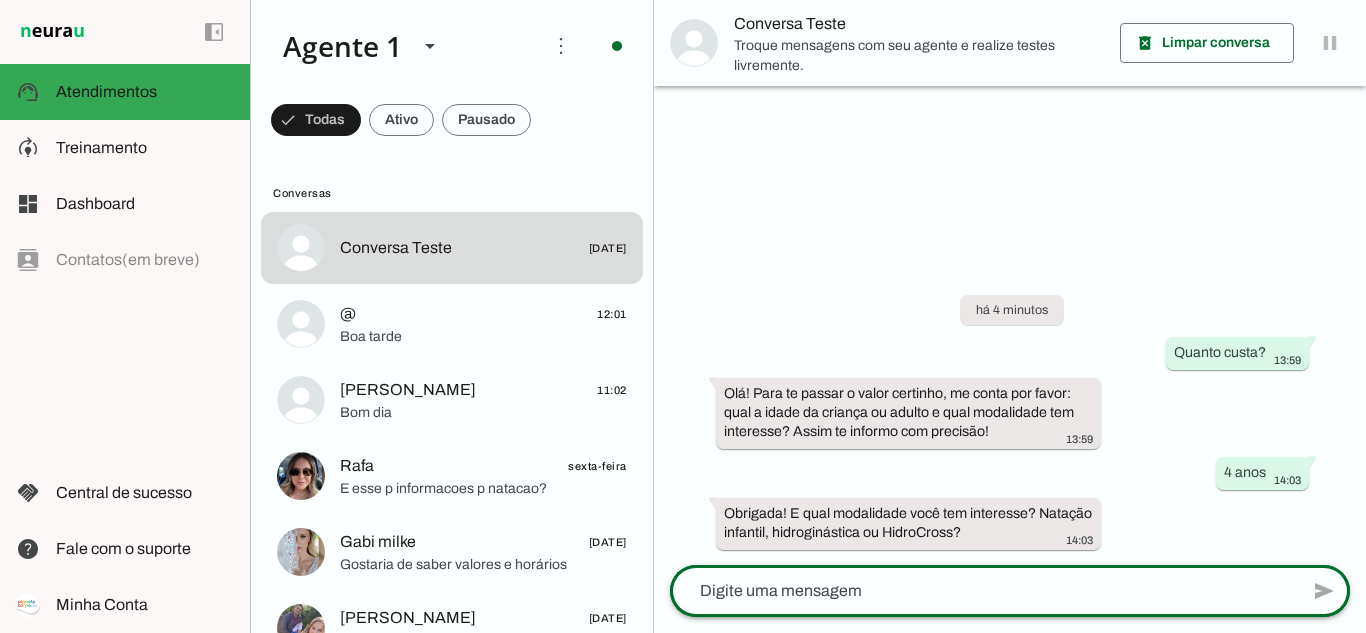 click 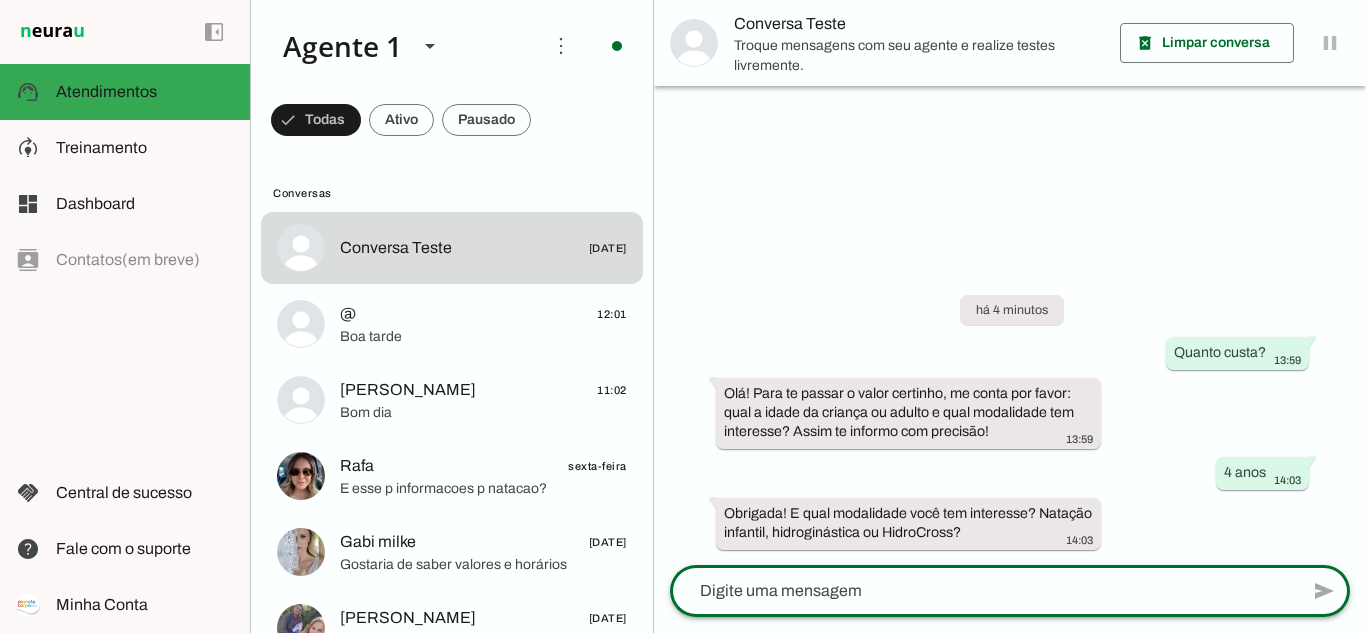 click 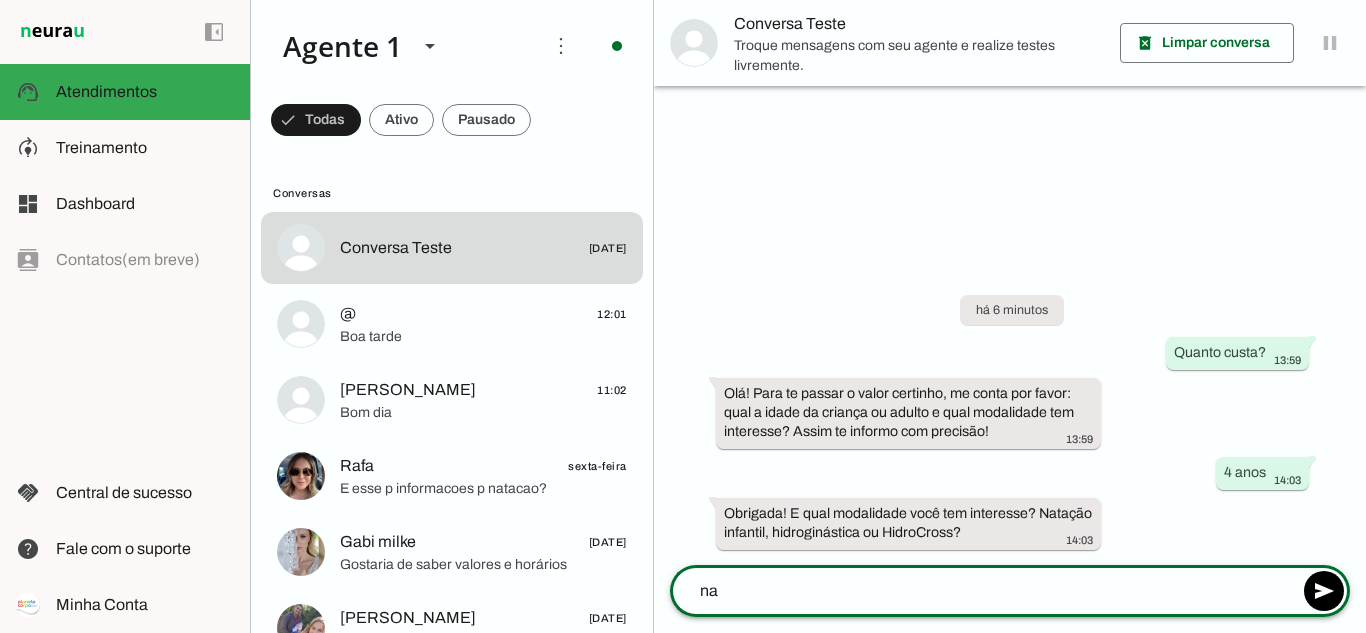 type on "n" 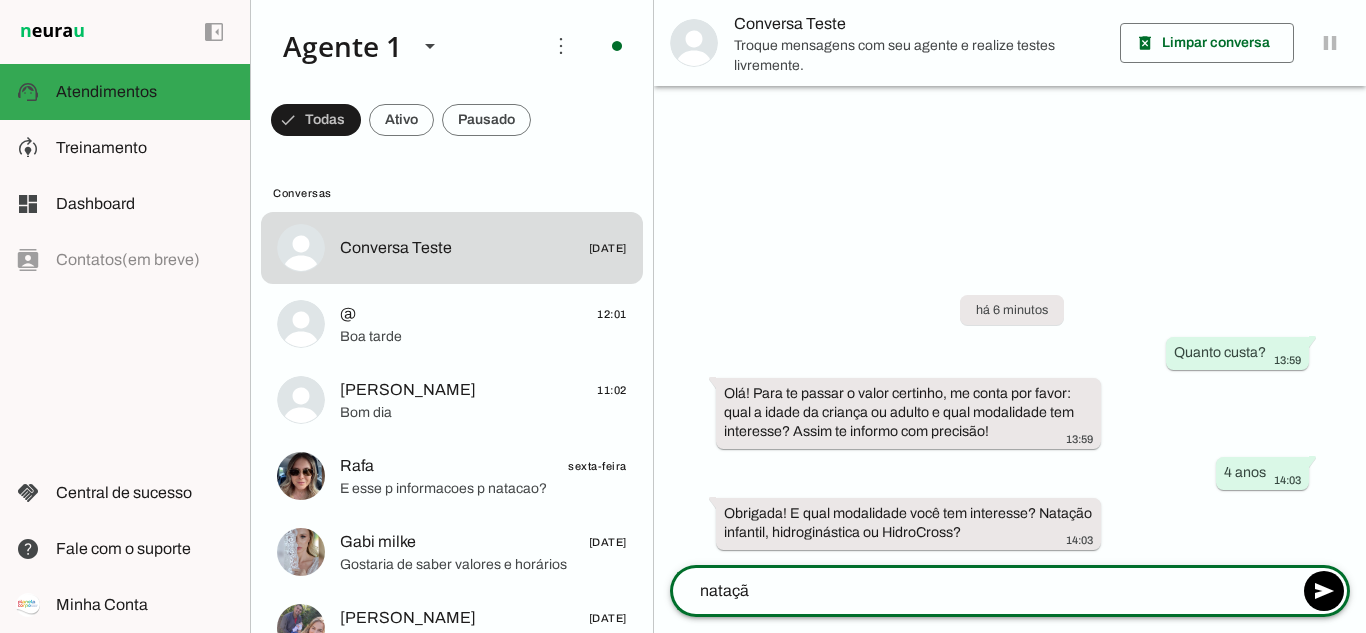 type on "natação" 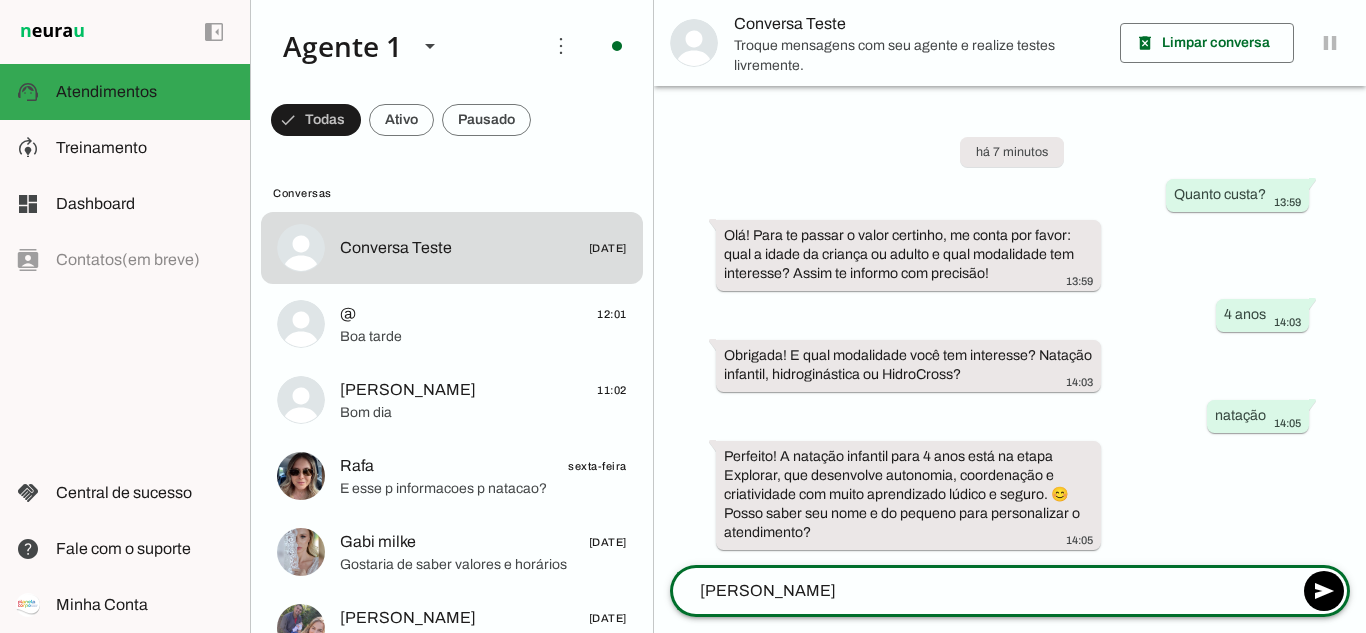 type on "Thomás" 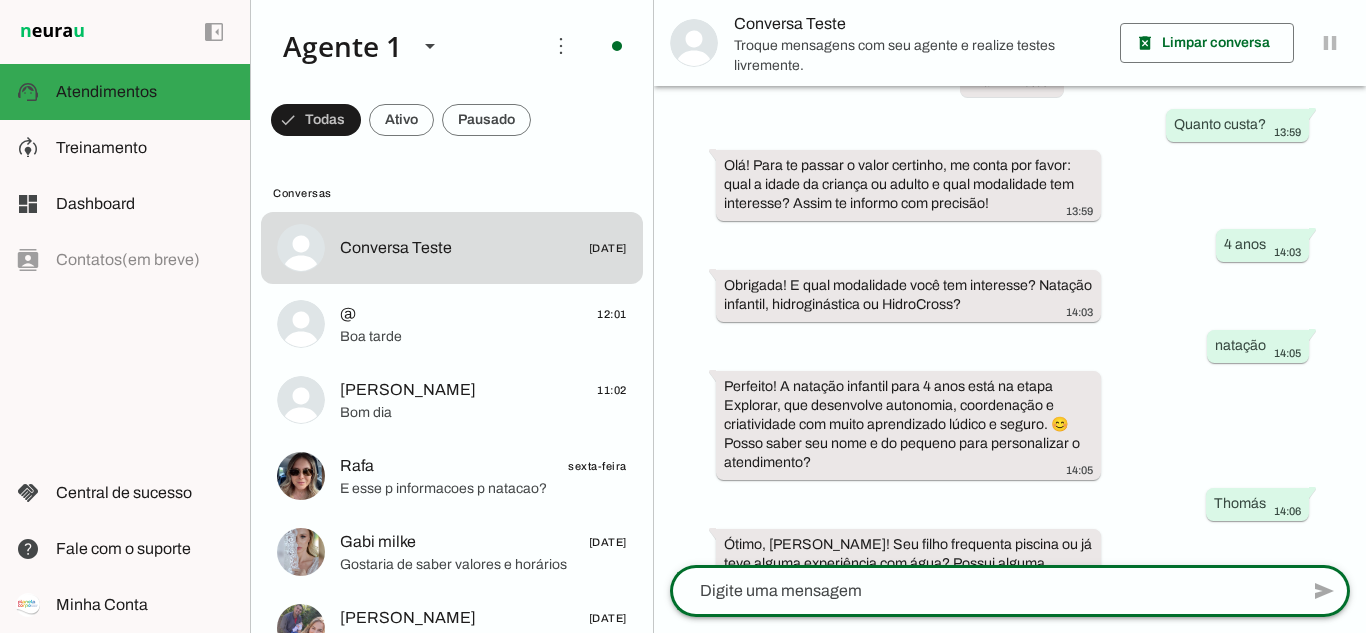scroll, scrollTop: 113, scrollLeft: 0, axis: vertical 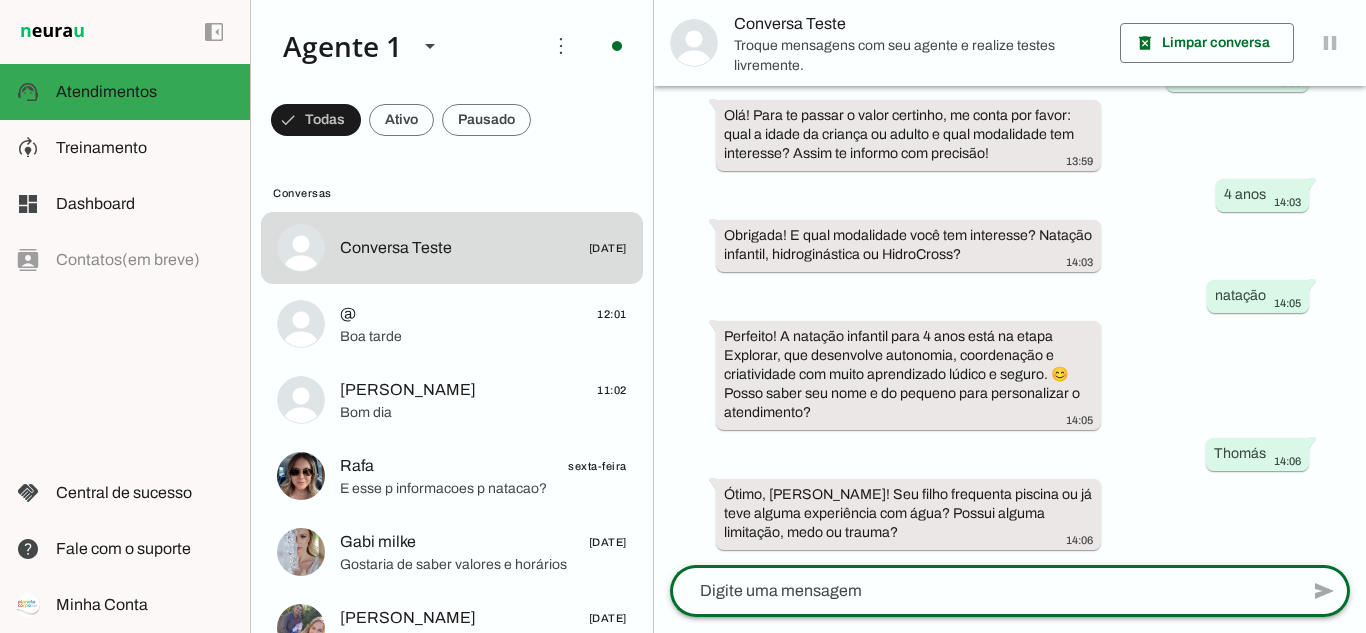 click 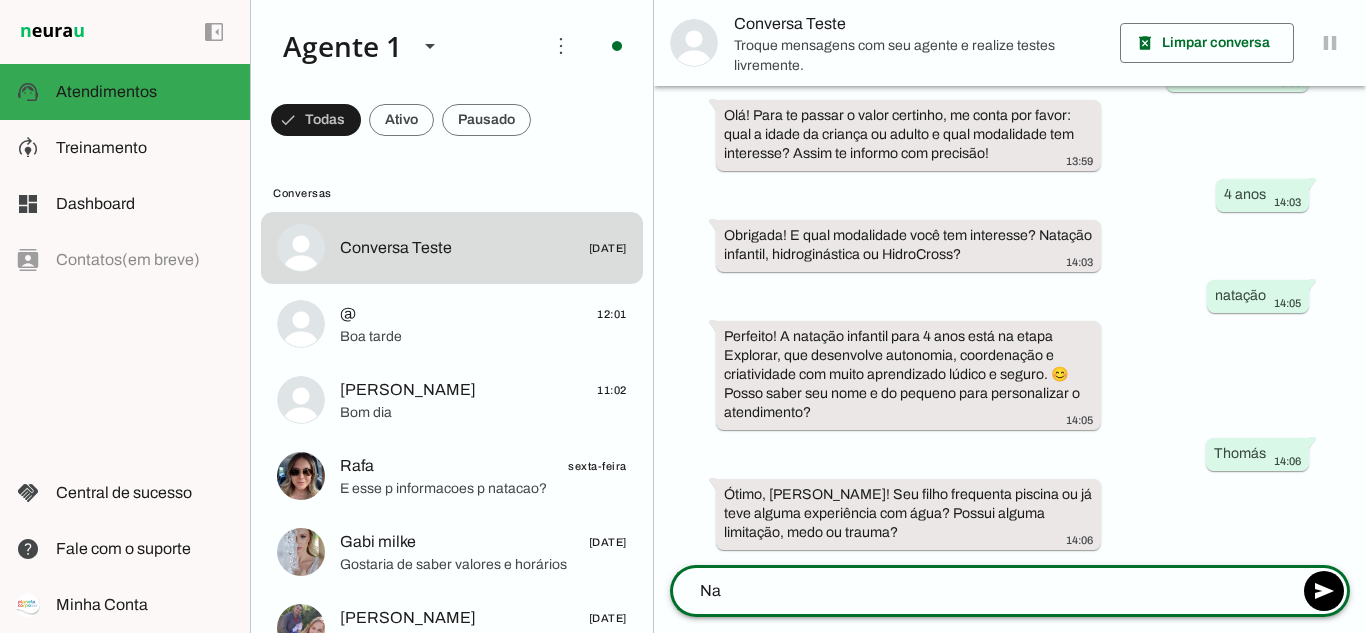 type on "N" 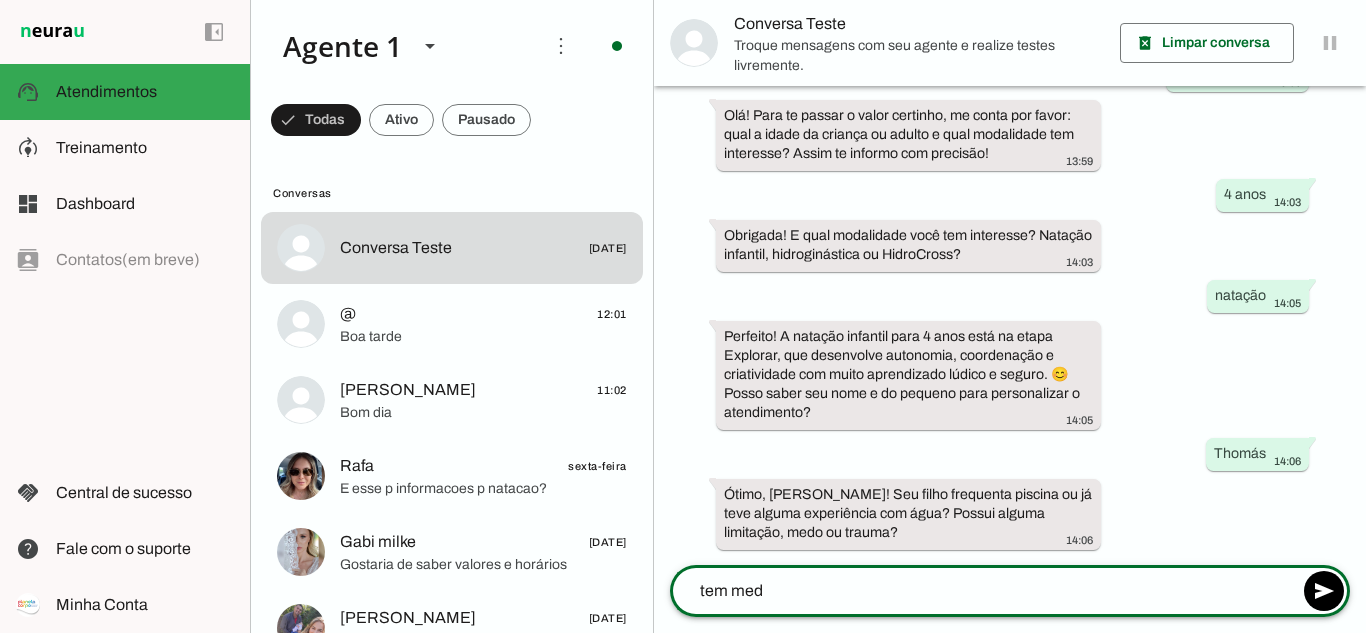 type on "tem medo" 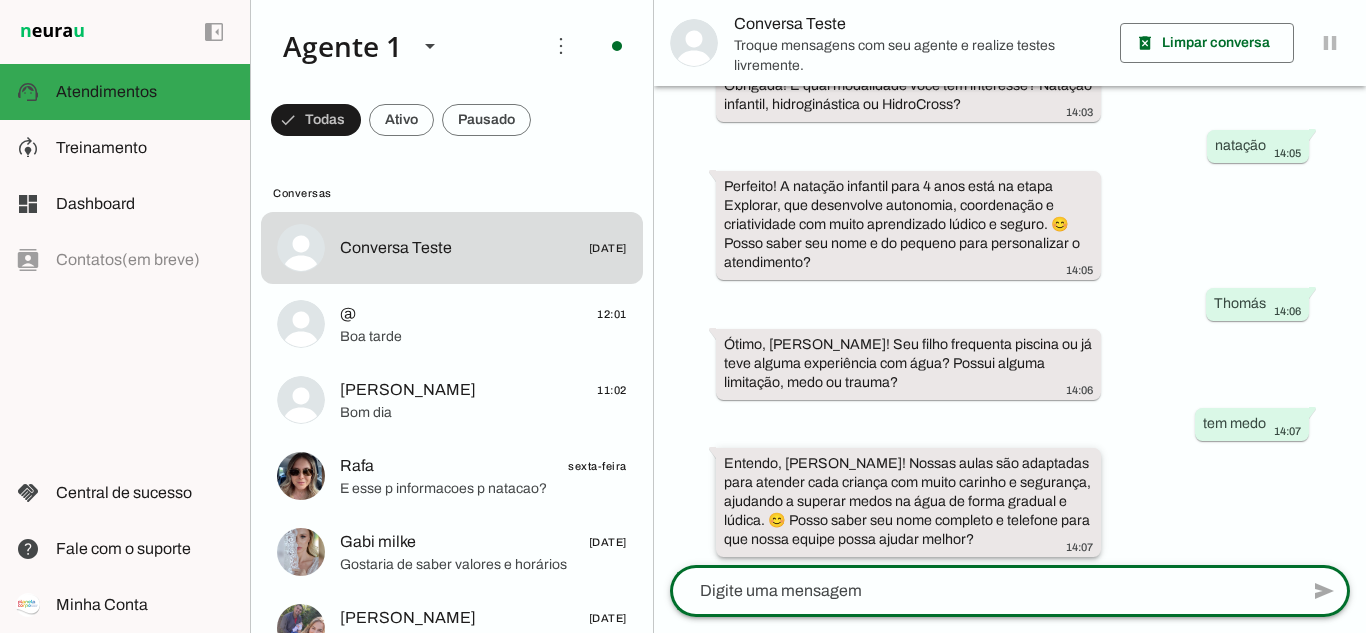 scroll, scrollTop: 271, scrollLeft: 0, axis: vertical 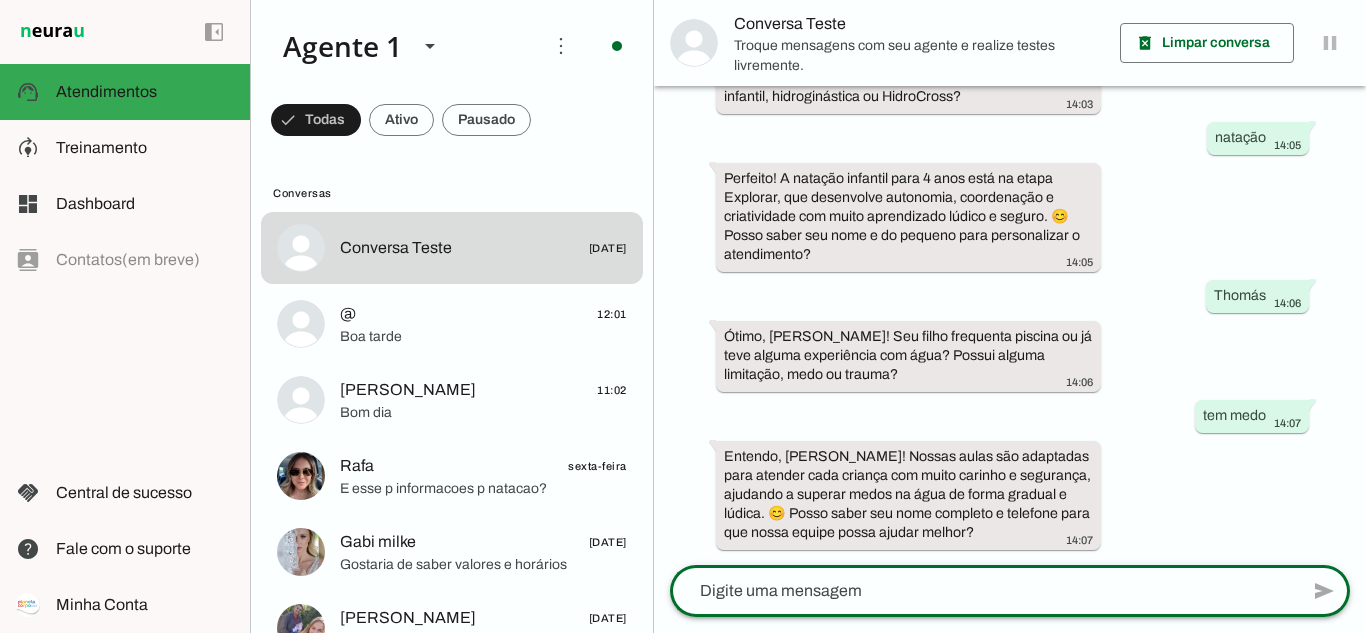 click 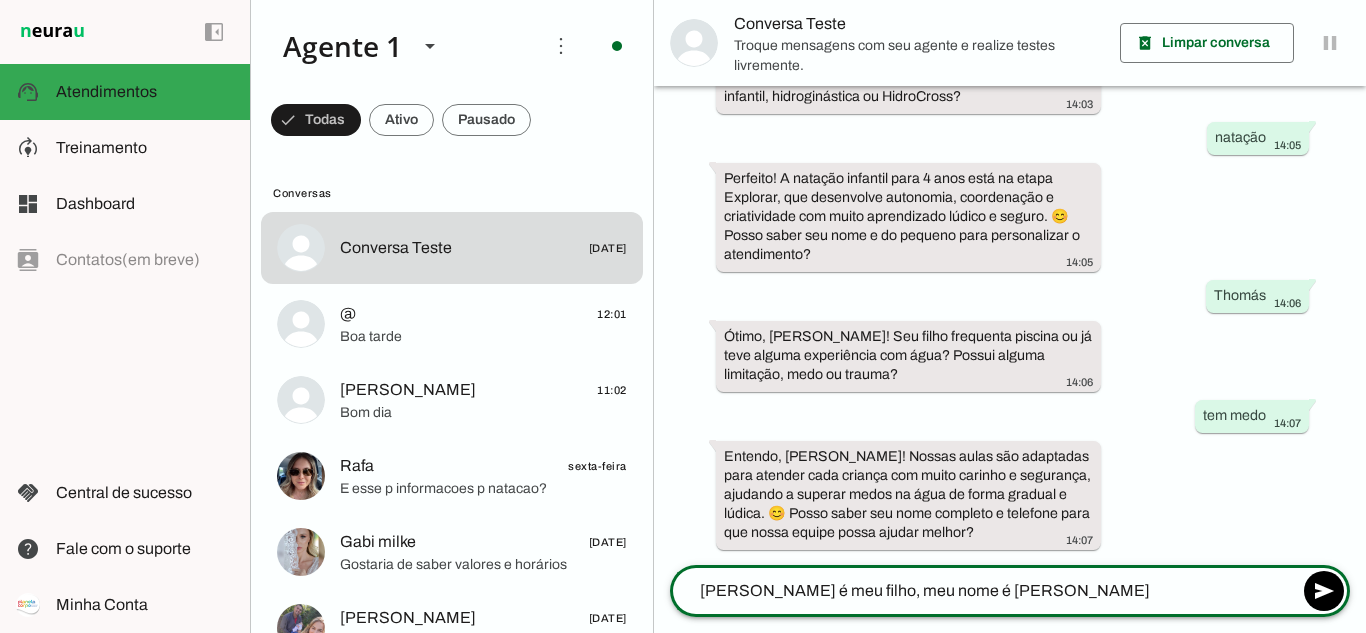 type on "[PERSON_NAME] é meu filho, meu nome é [PERSON_NAME]" 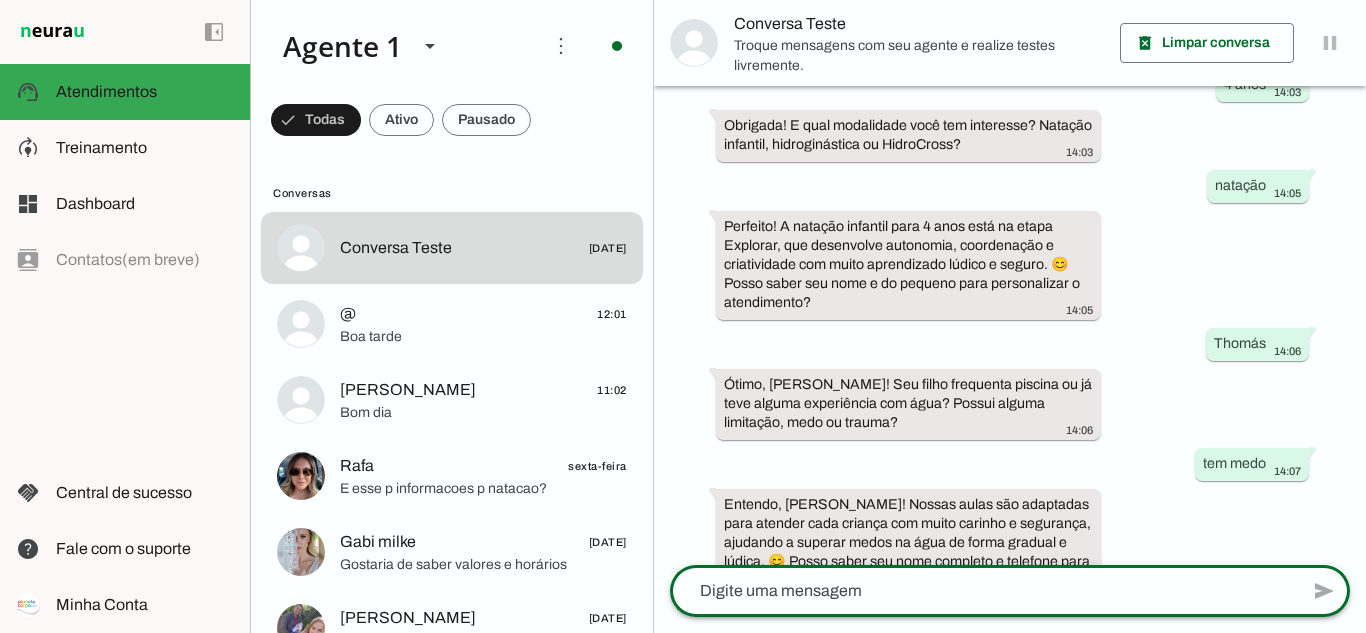 scroll, scrollTop: 391, scrollLeft: 0, axis: vertical 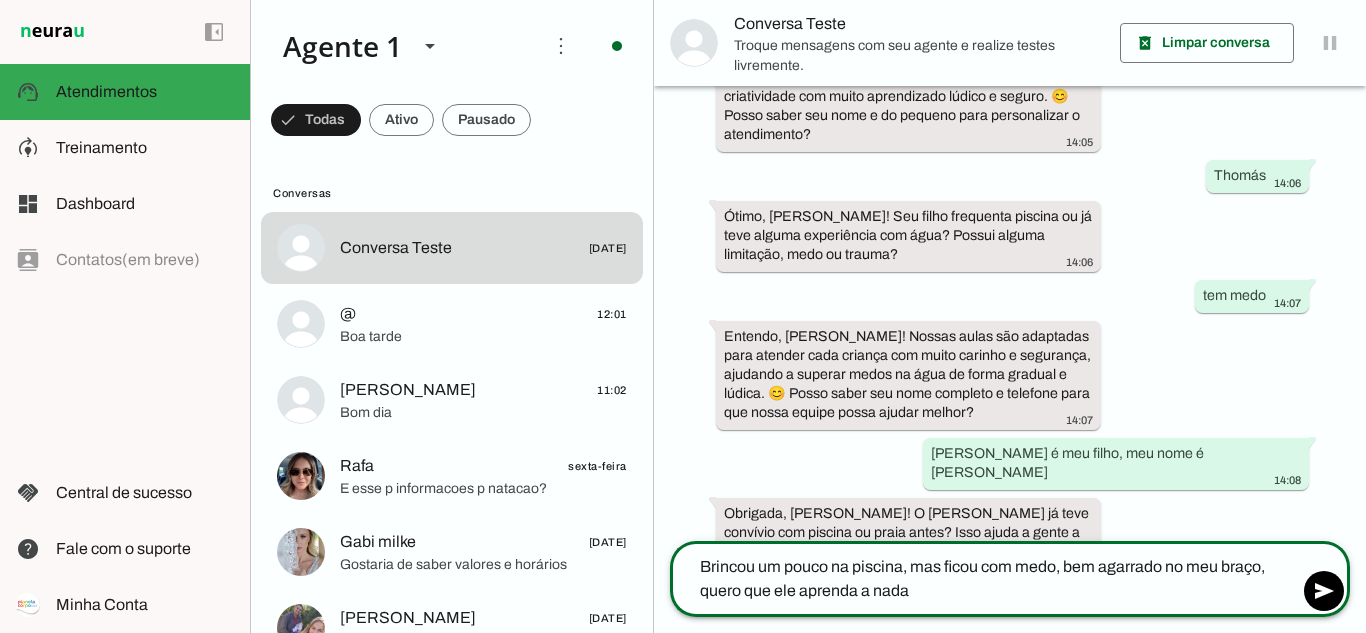 type on "Brincou um pouco na piscina, mas ficou com medo, bem agarrado no meu braço, quero que ele aprenda a nadar" 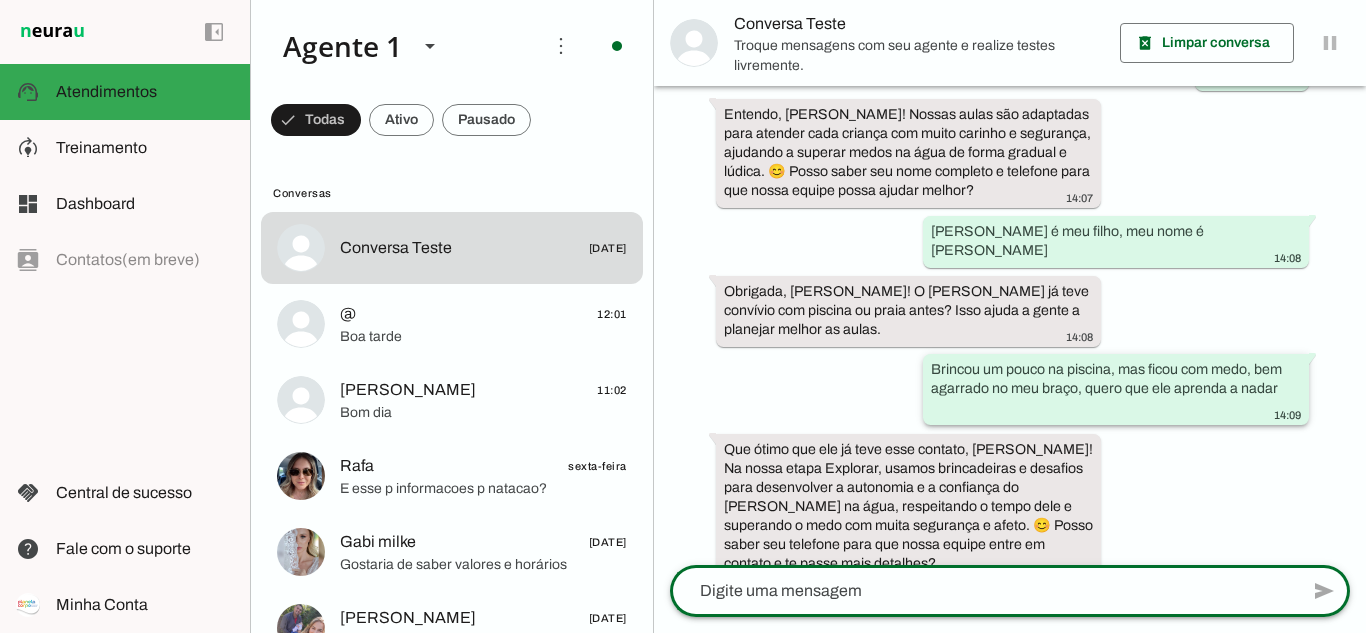 scroll, scrollTop: 625, scrollLeft: 0, axis: vertical 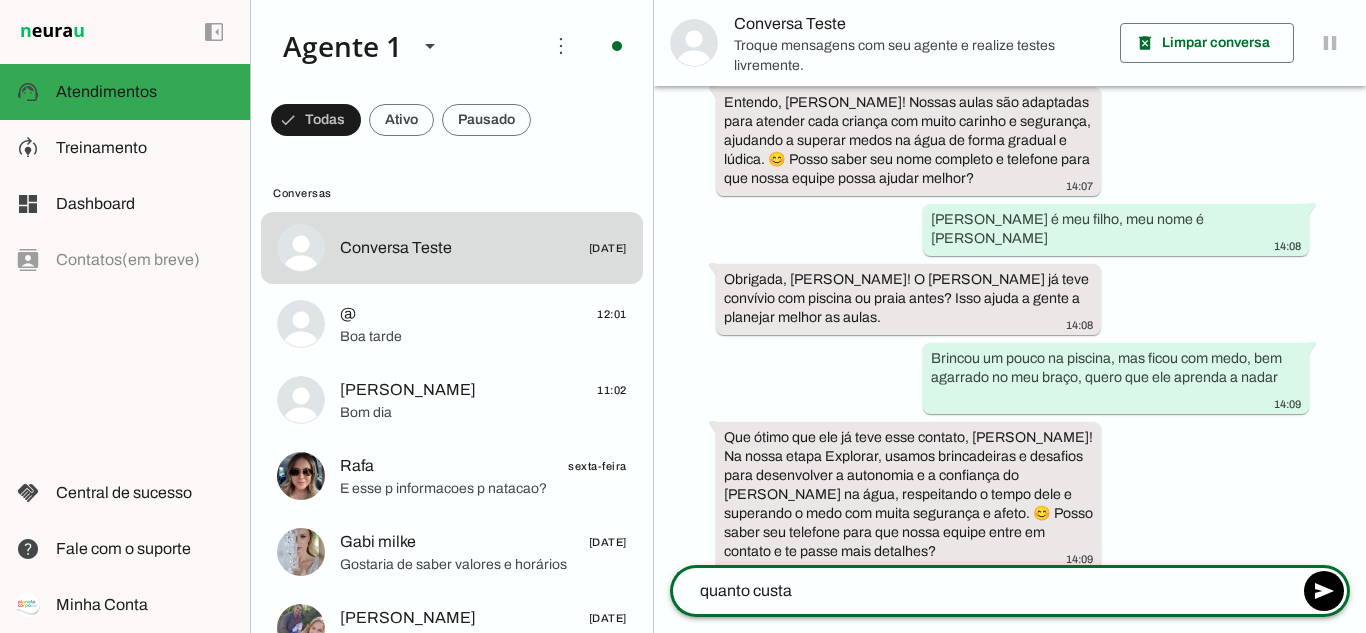 type on "quanto custa?" 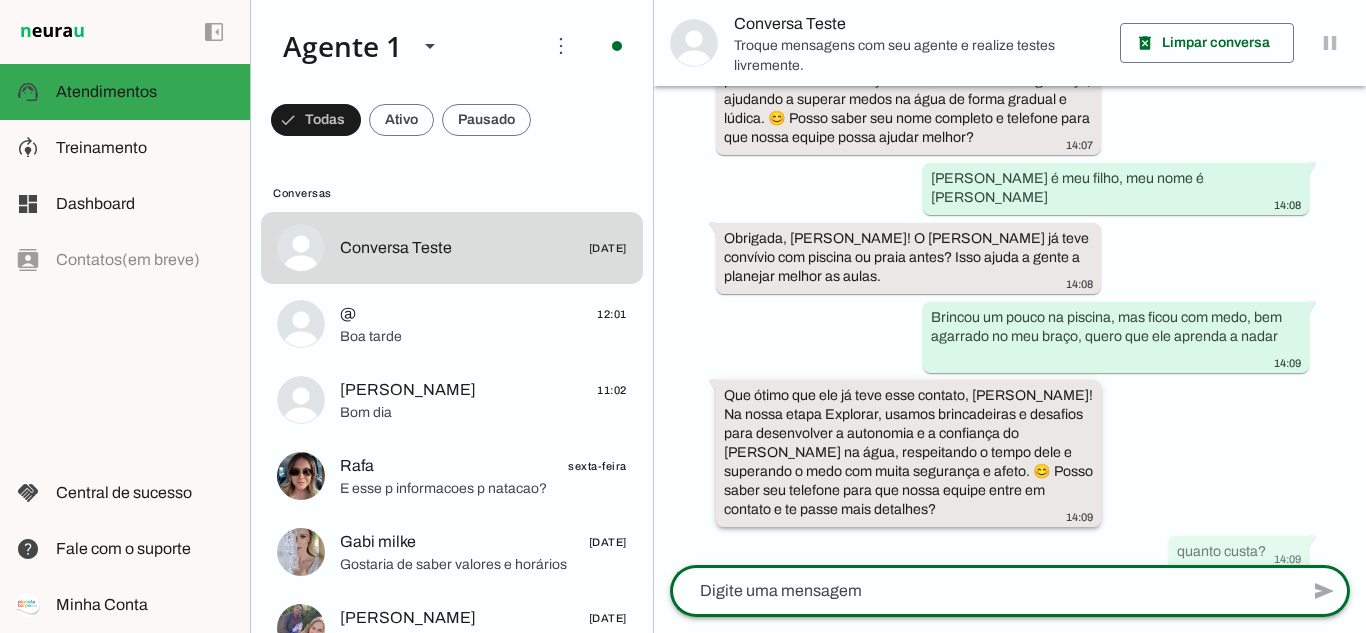 scroll, scrollTop: 566, scrollLeft: 0, axis: vertical 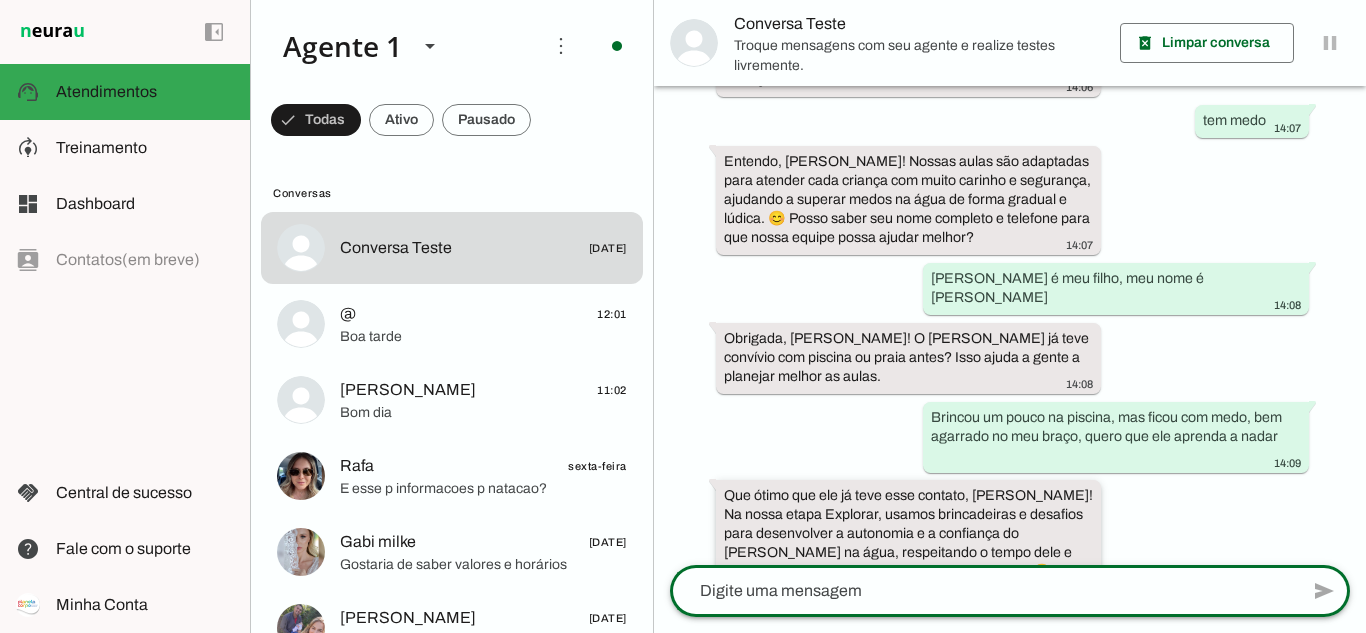 type on "a" 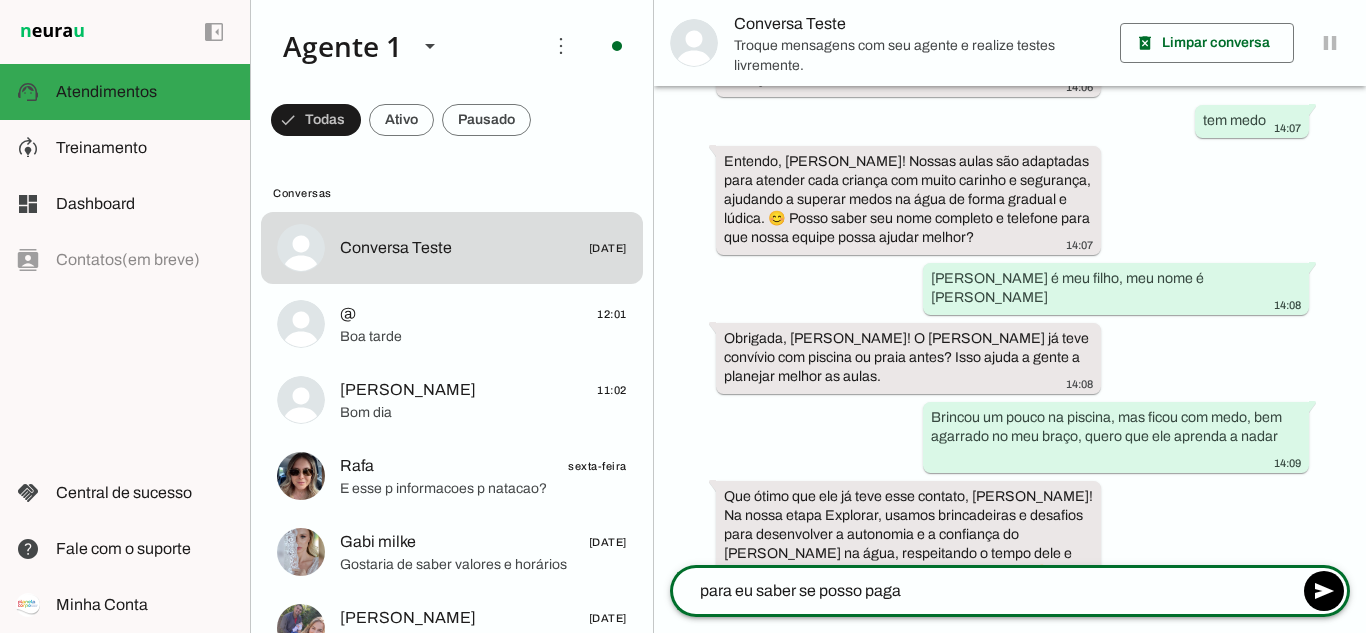 type on "para eu saber se posso pagar" 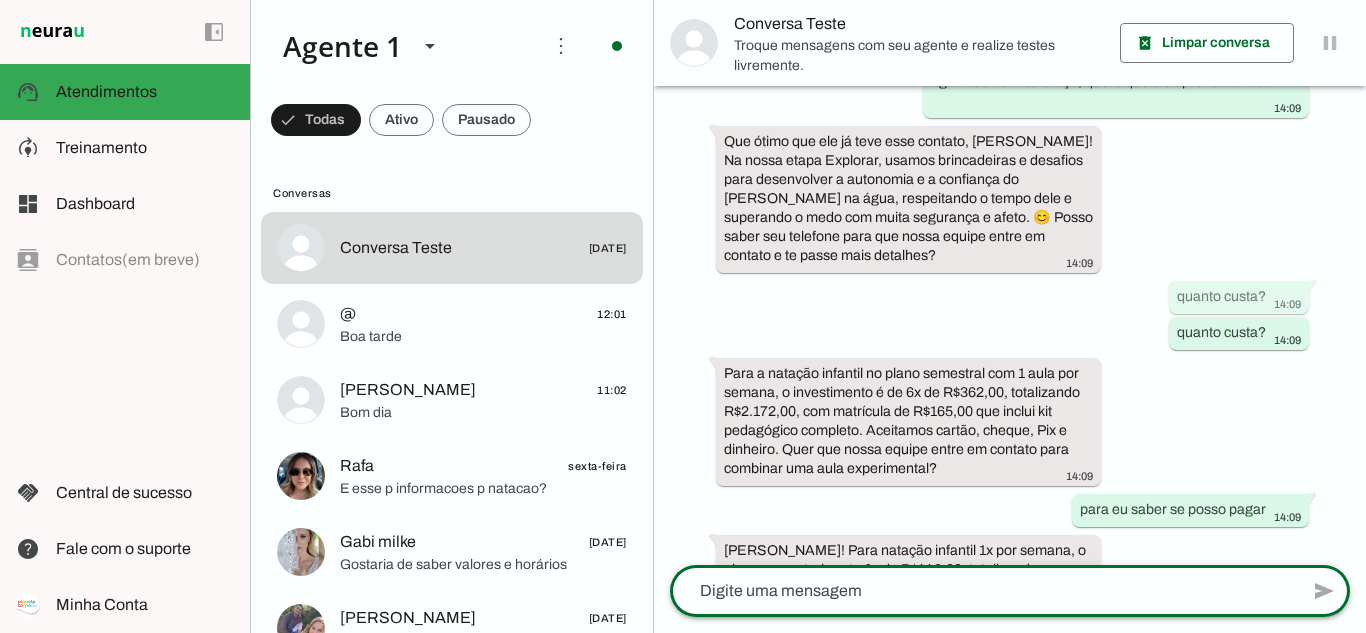 scroll, scrollTop: 1015, scrollLeft: 0, axis: vertical 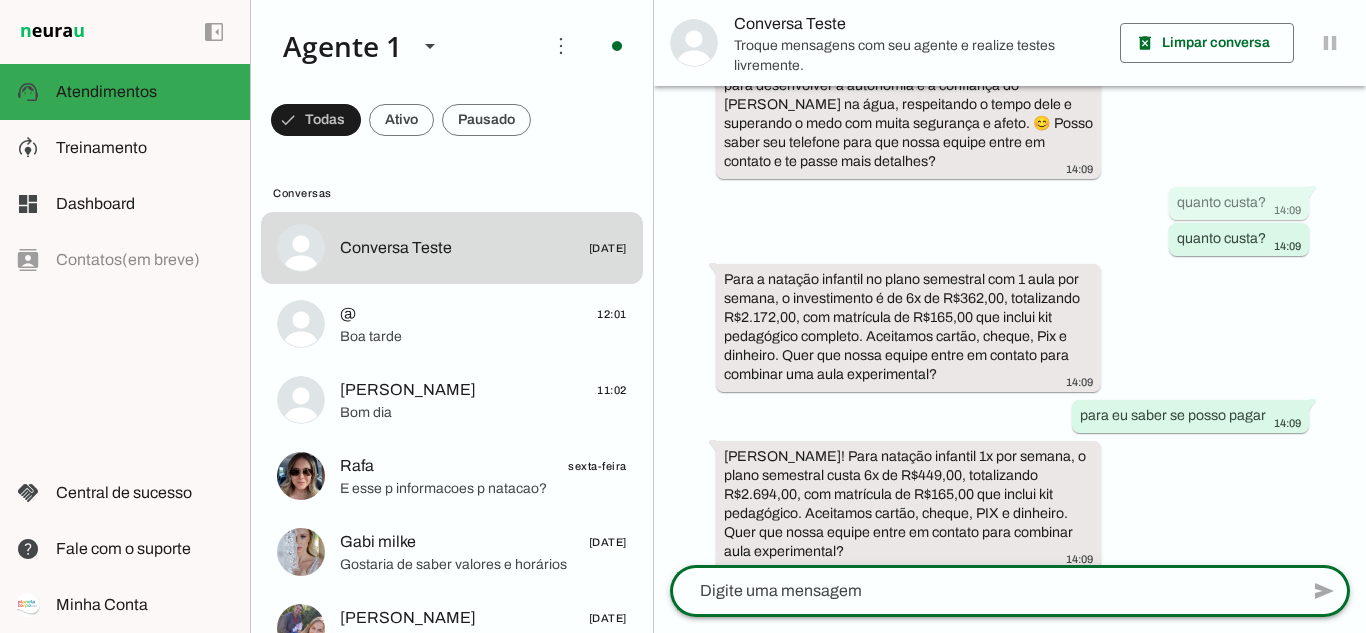 click 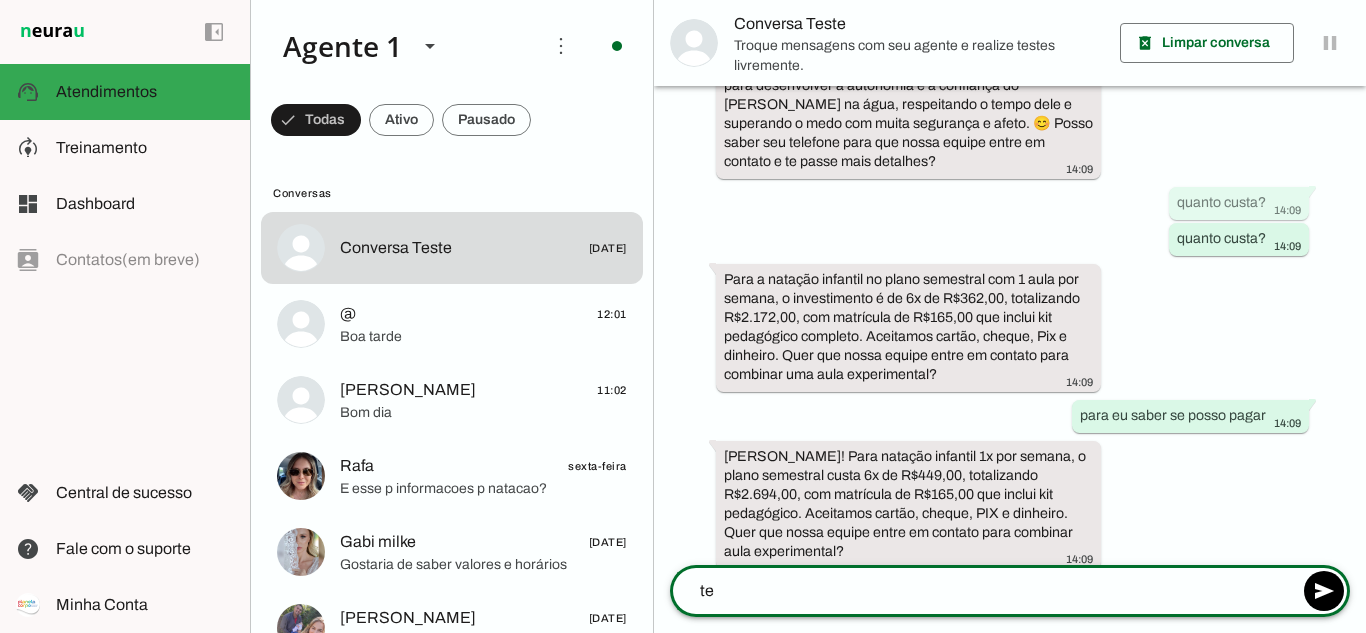type on "t" 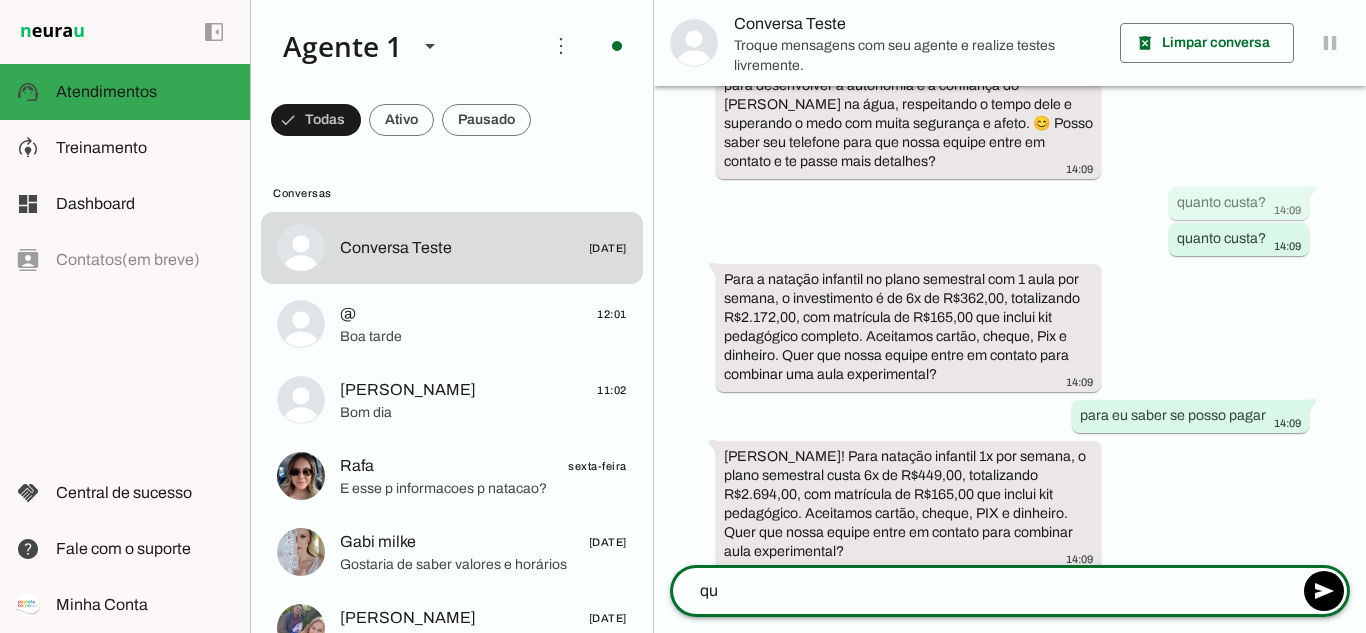 type on "q" 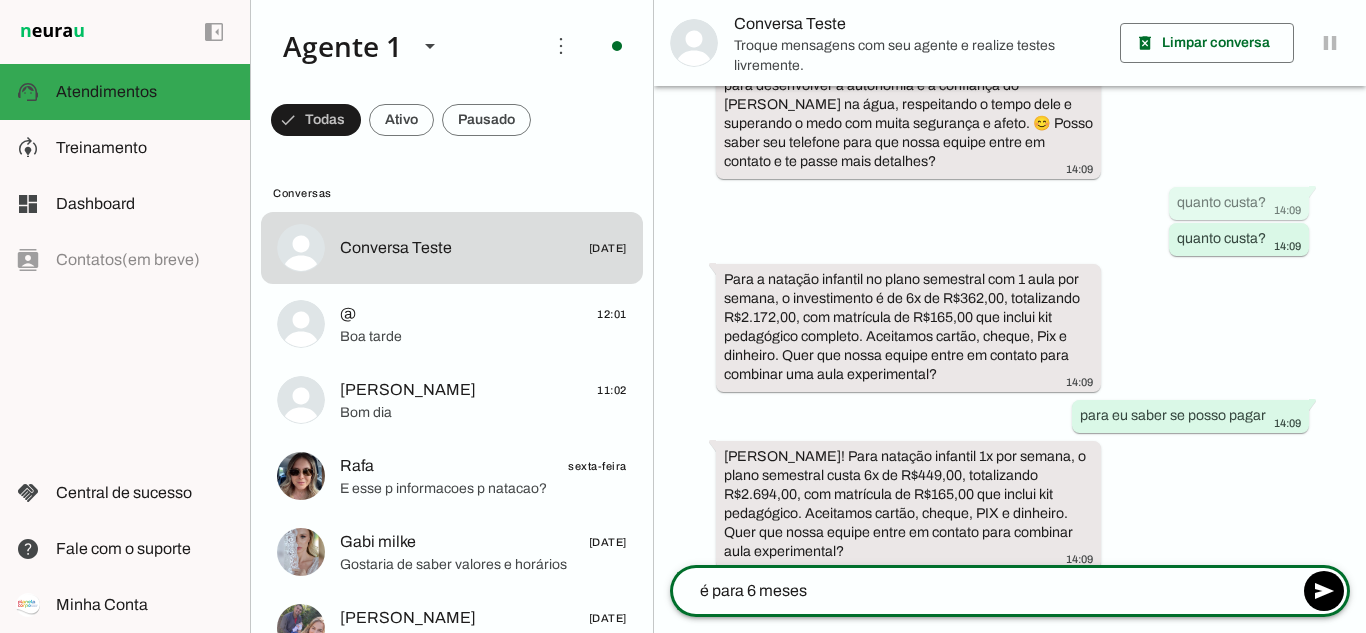 type on "é para 6 meses?" 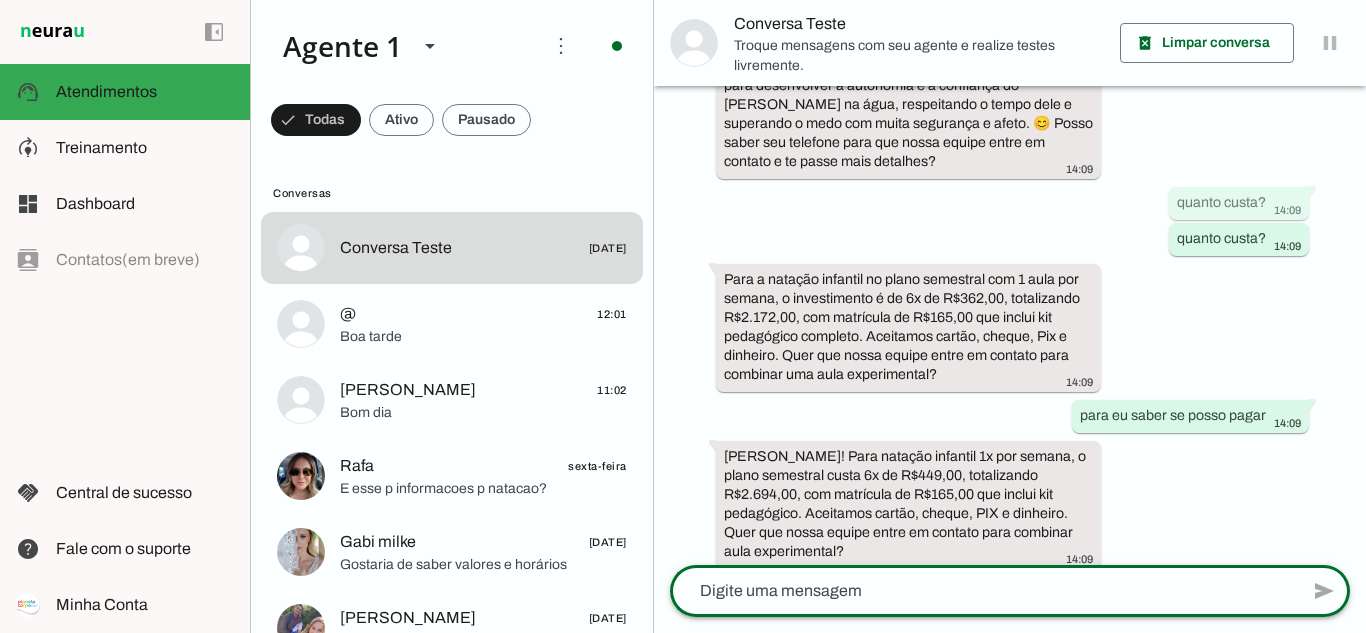 scroll, scrollTop: 1056, scrollLeft: 0, axis: vertical 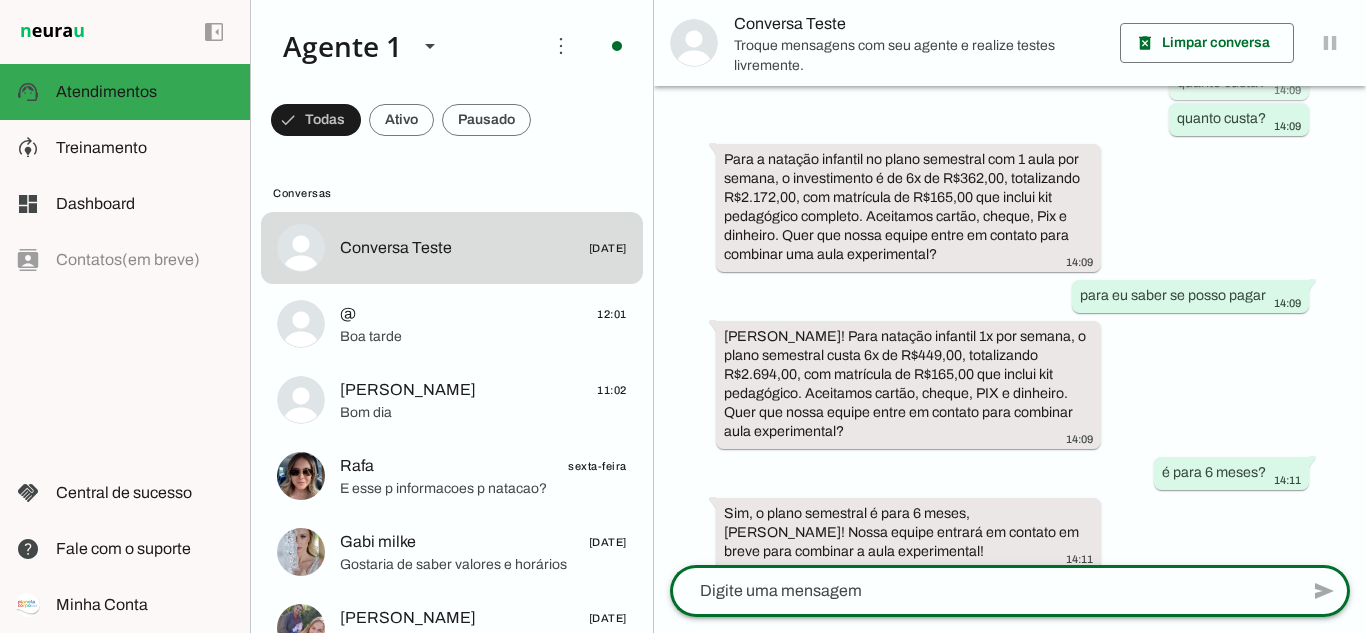 click 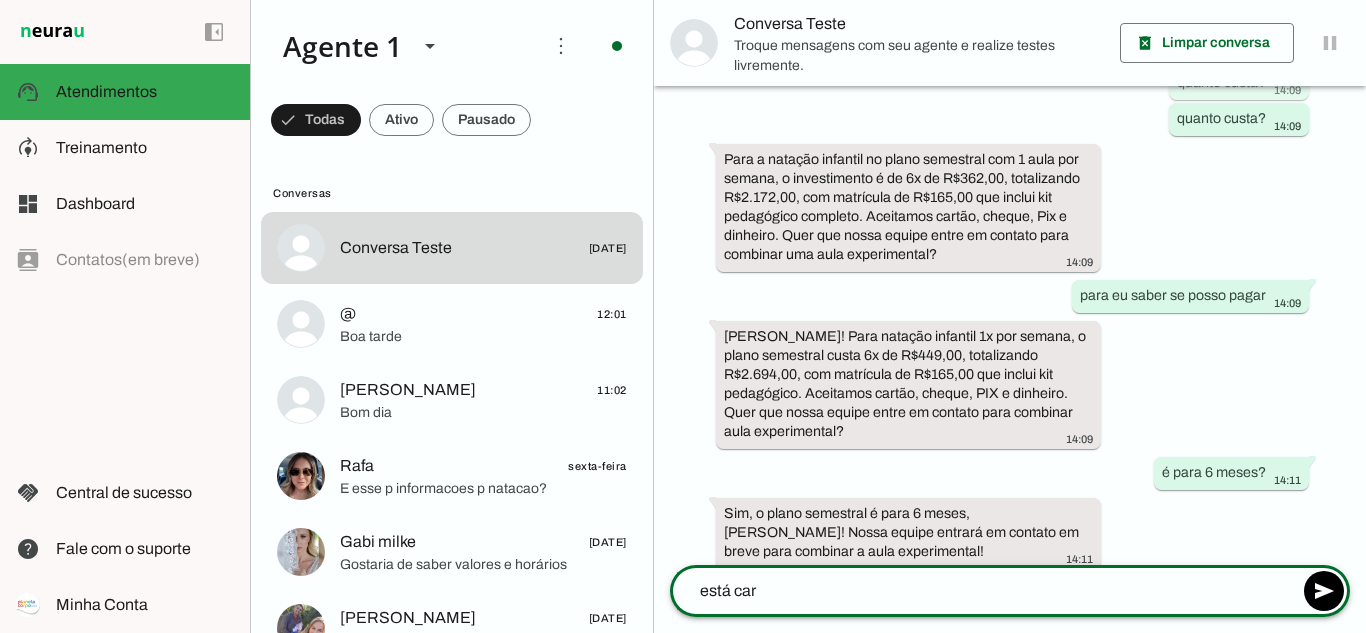 type on "está caro" 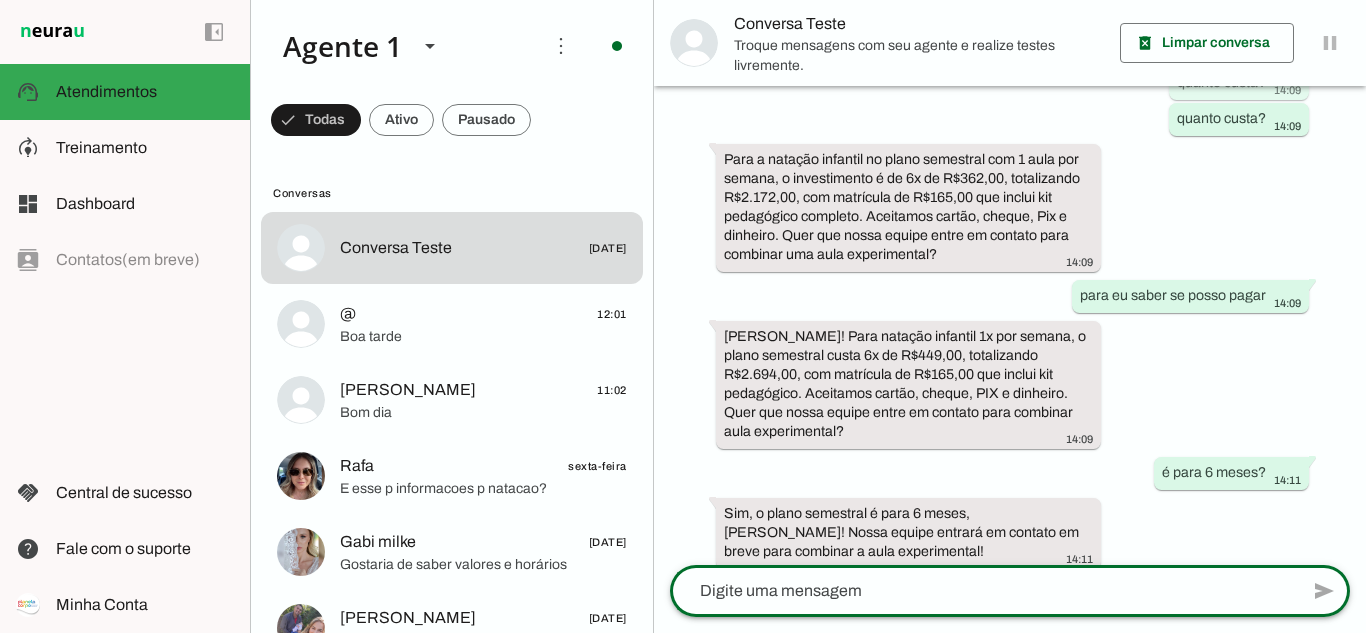 scroll, scrollTop: 1176, scrollLeft: 0, axis: vertical 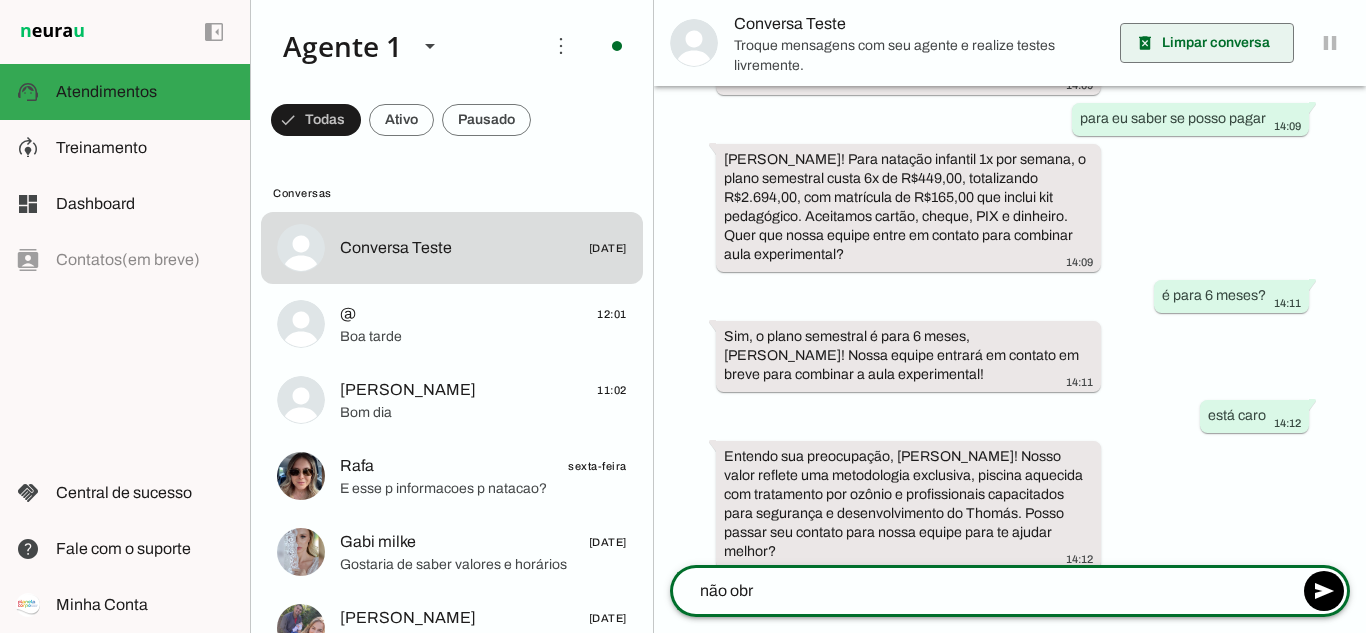 type on "não obri" 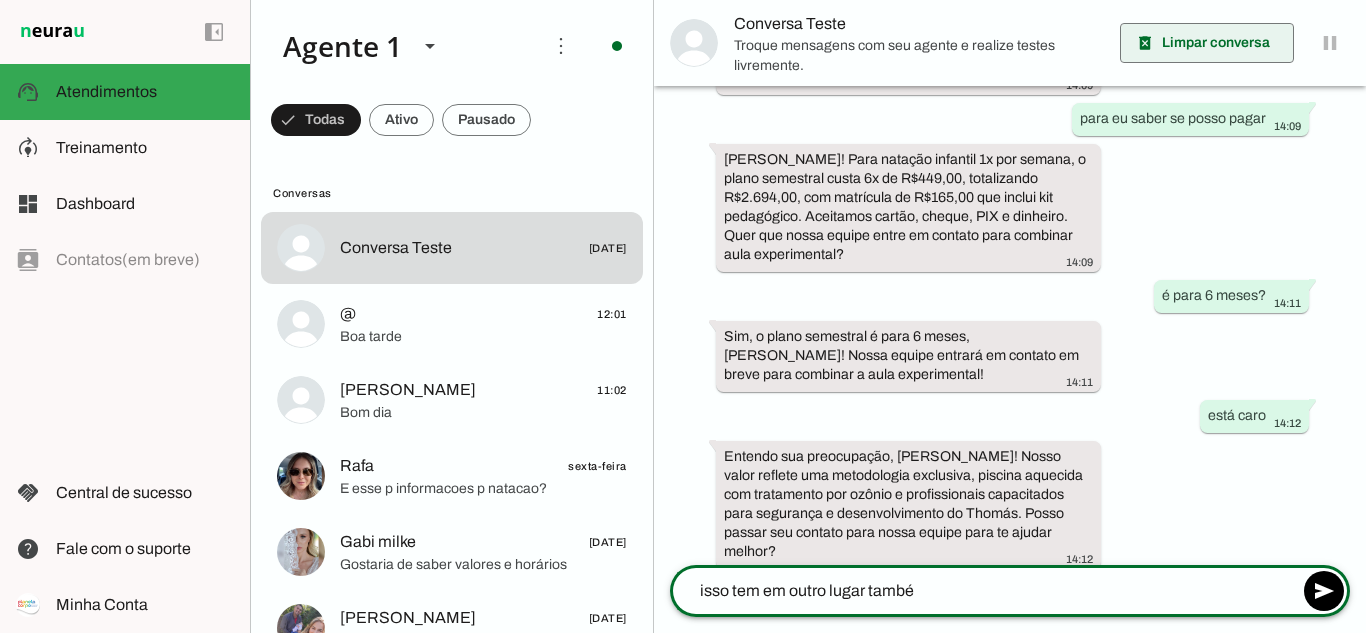 type on "isso tem em outro lugar também" 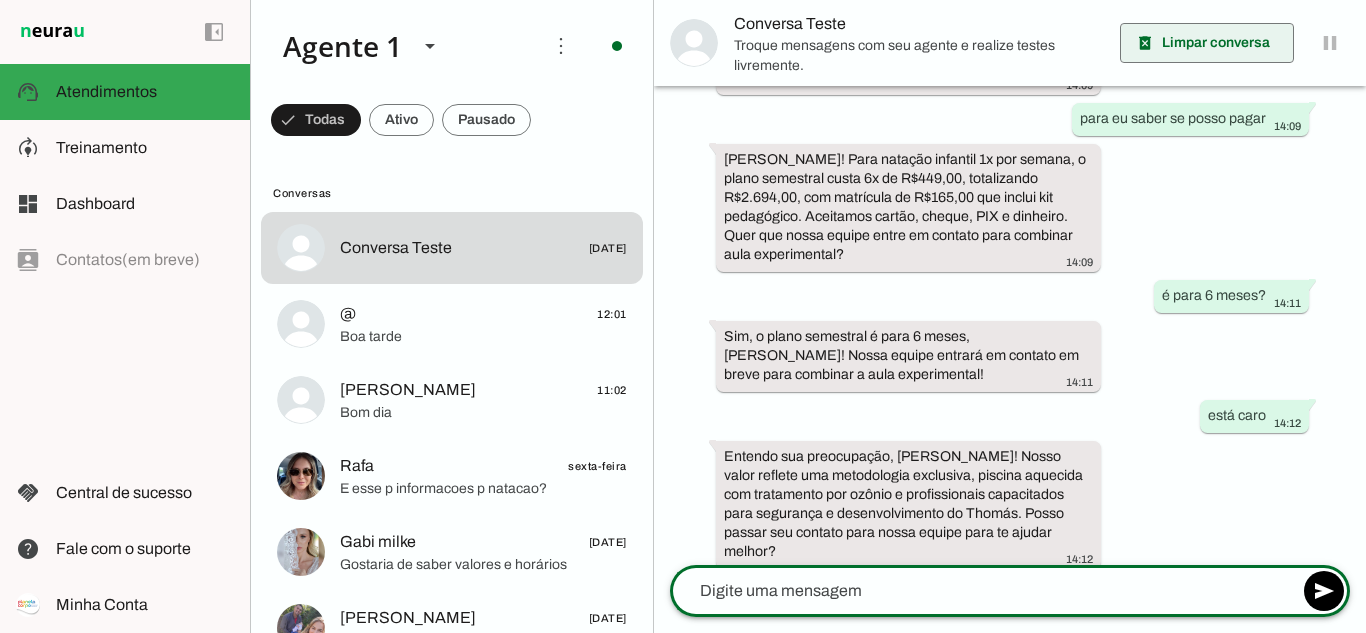 scroll, scrollTop: 1353, scrollLeft: 0, axis: vertical 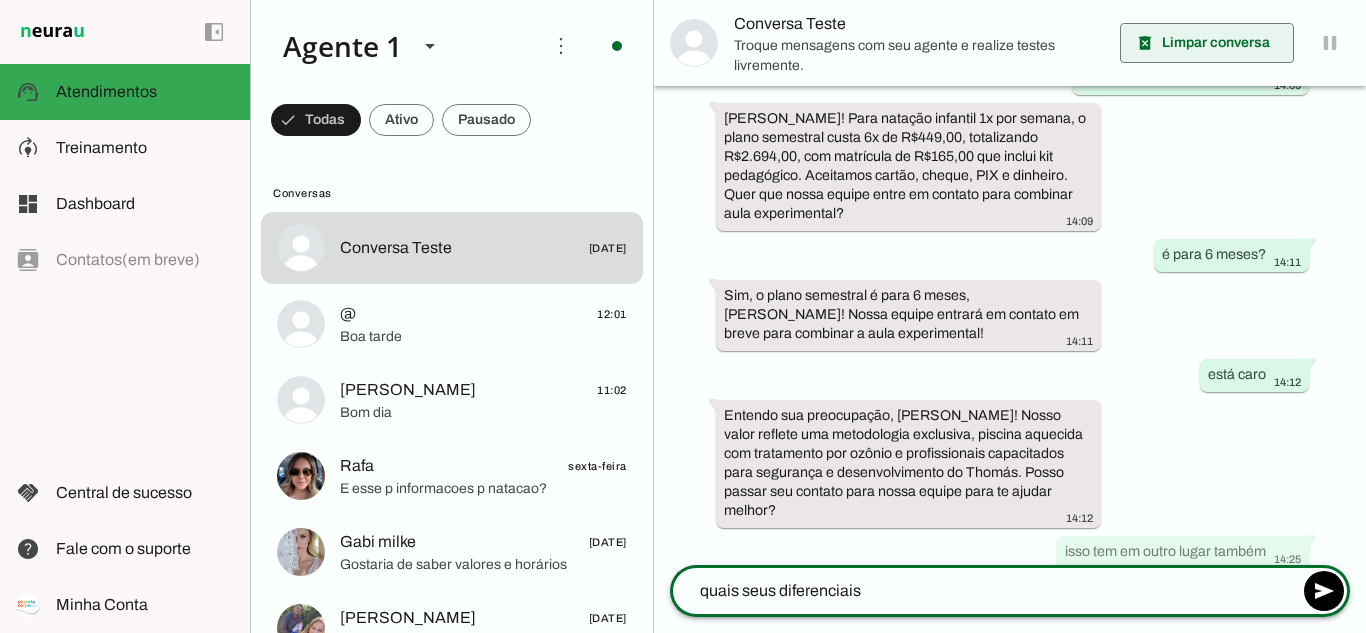 type on "quais seus diferenciais?" 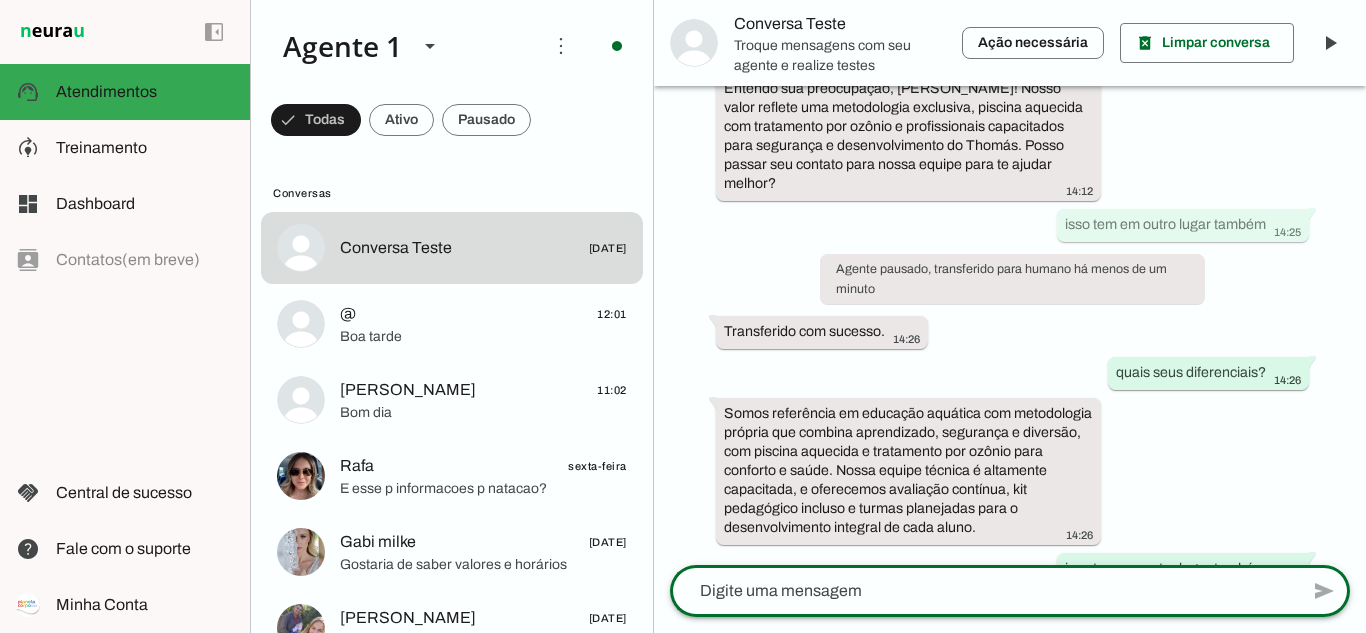 scroll, scrollTop: 1833, scrollLeft: 0, axis: vertical 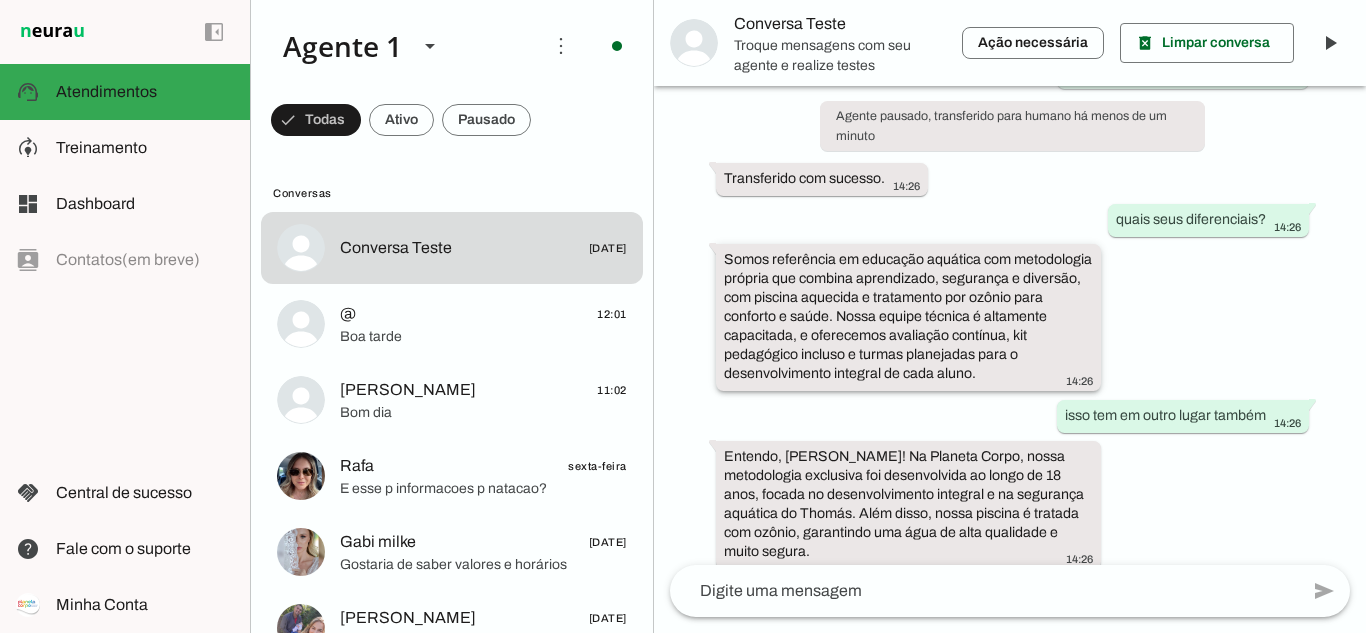 drag, startPoint x: 854, startPoint y: 249, endPoint x: 1039, endPoint y: 327, distance: 200.77101 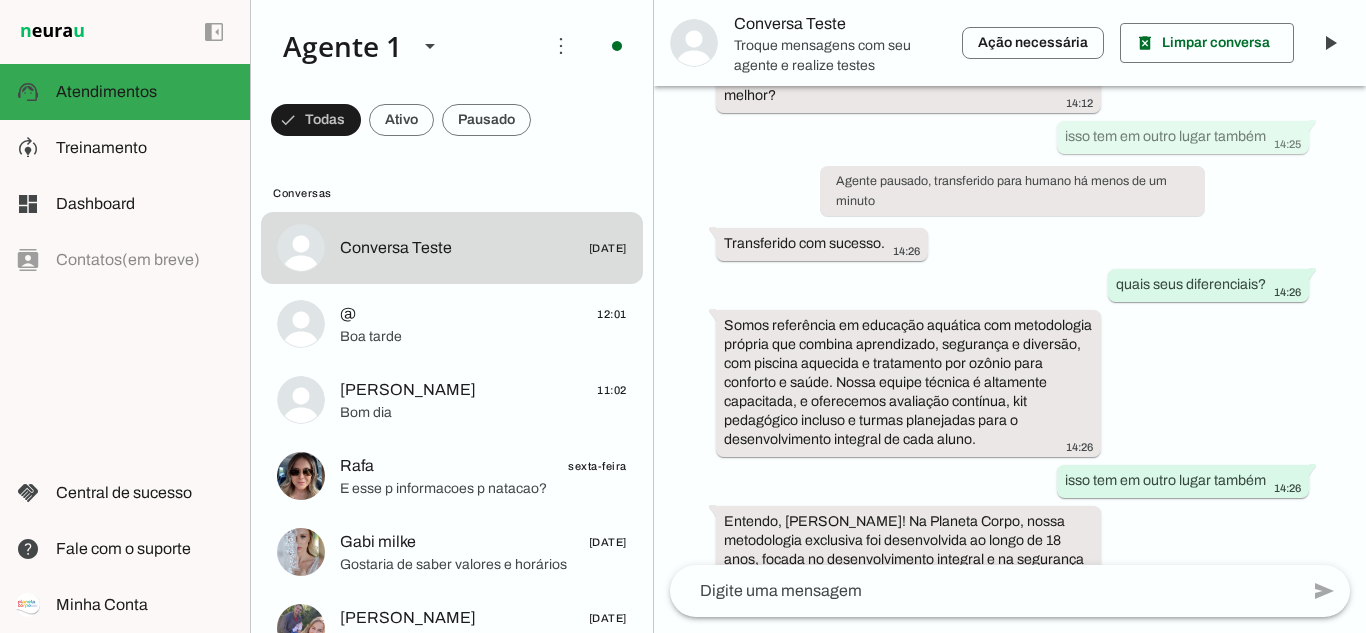 scroll, scrollTop: 1733, scrollLeft: 0, axis: vertical 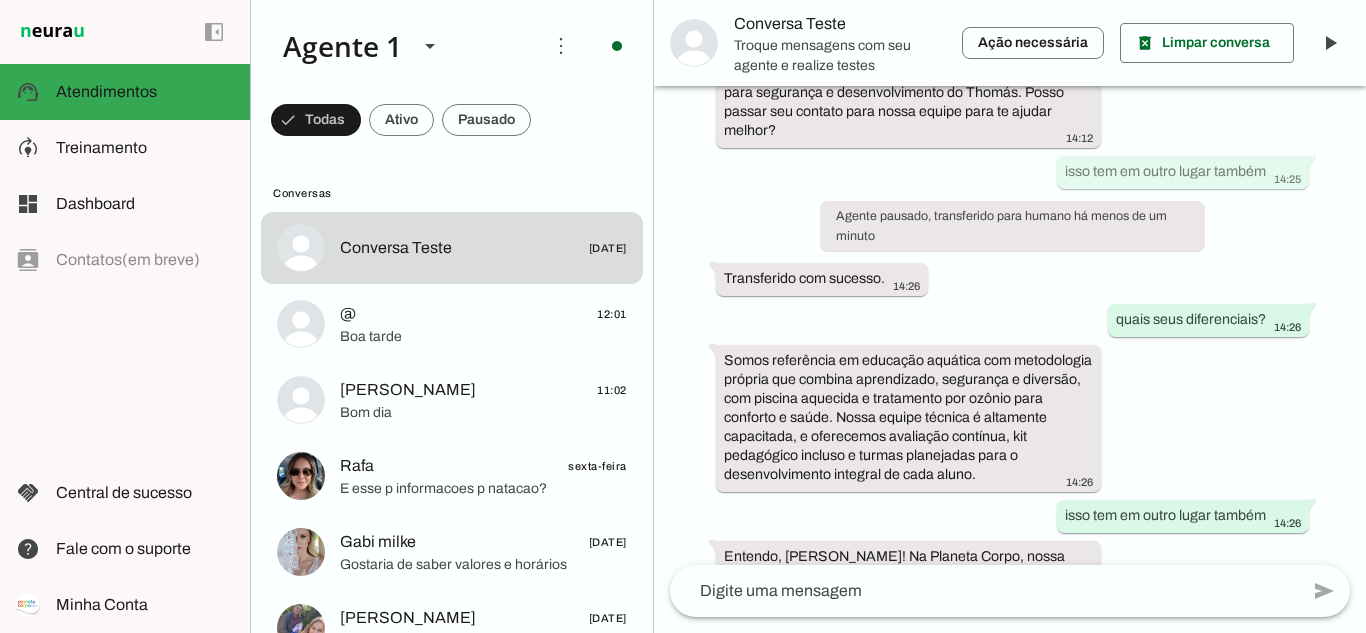 click on "há 27 minutos
Quanto custa? 13:59
Olá! Para te passar o valor certinho, me conta por favor: qual a idade da criança ou adulto e qual modalidade tem interesse? Assim te informo com precisão! 13:59
4 anos 14:03
Obrigada! E qual modalidade você tem interesse? Natação infantil, hidroginástica ou HidroCross? 14:03
natação 14:05
Perfeito! A natação infantil para 4 anos está na etapa Explorar, que desenvolve autonomia, coordenação e criatividade com muito aprendizado lúdico e seguro. 😊 Posso saber seu nome e do pequeno para personalizar o atendimento? 14:05
Thomás 14:06
Ótimo, [PERSON_NAME]! Seu filho frequenta piscina ou já teve alguma experiência com água? Possui alguma limitação, medo ou trauma? 14:06
tem medo 14:07
14:07
[PERSON_NAME] é meu filho, meu nome é [PERSON_NAME] 14:08
14:08" at bounding box center (1010, 325) 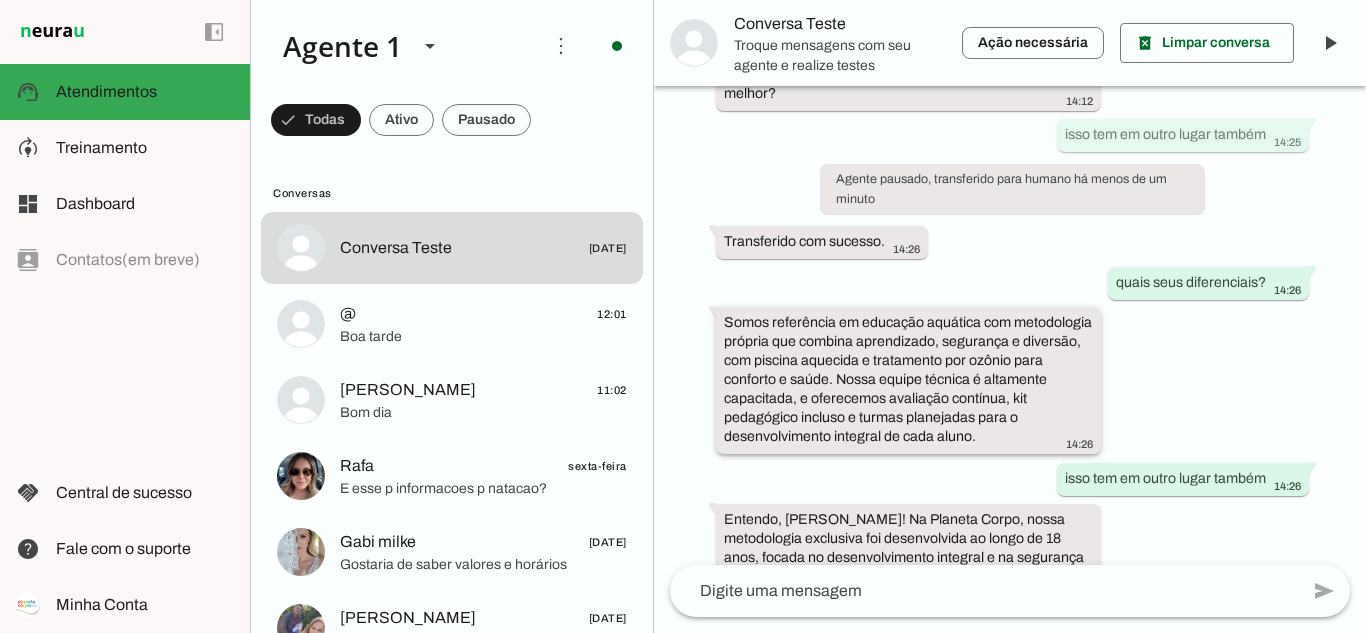 scroll, scrollTop: 1833, scrollLeft: 0, axis: vertical 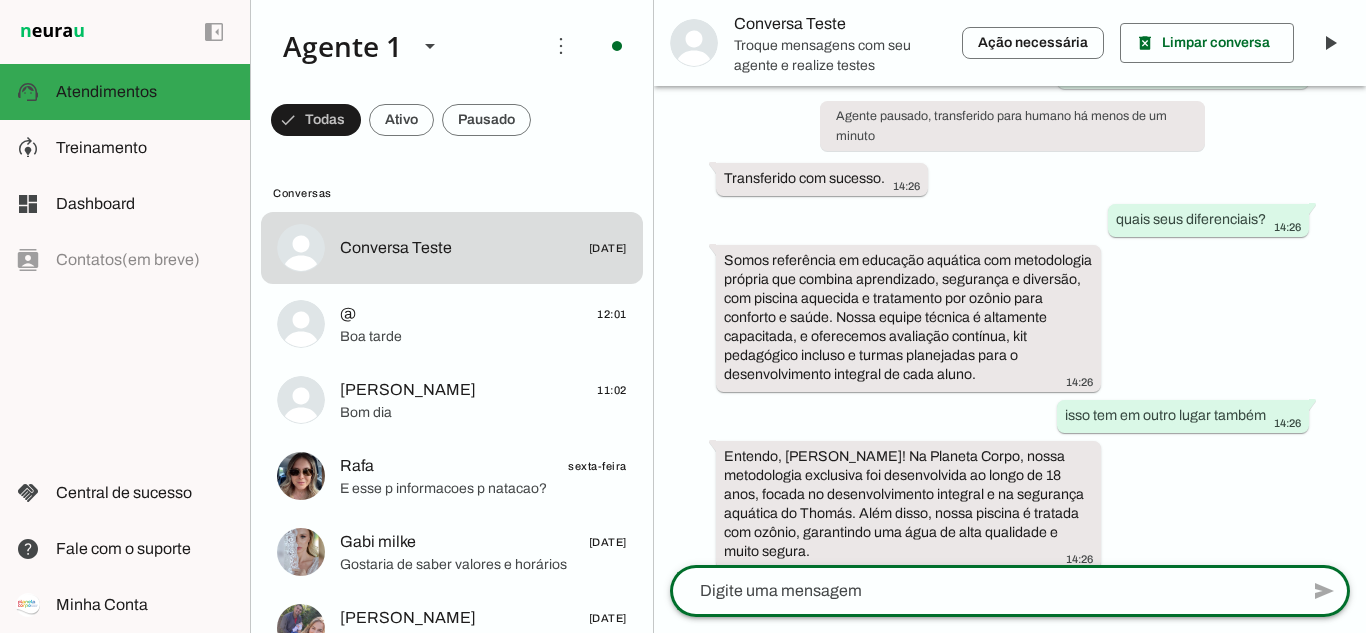 click 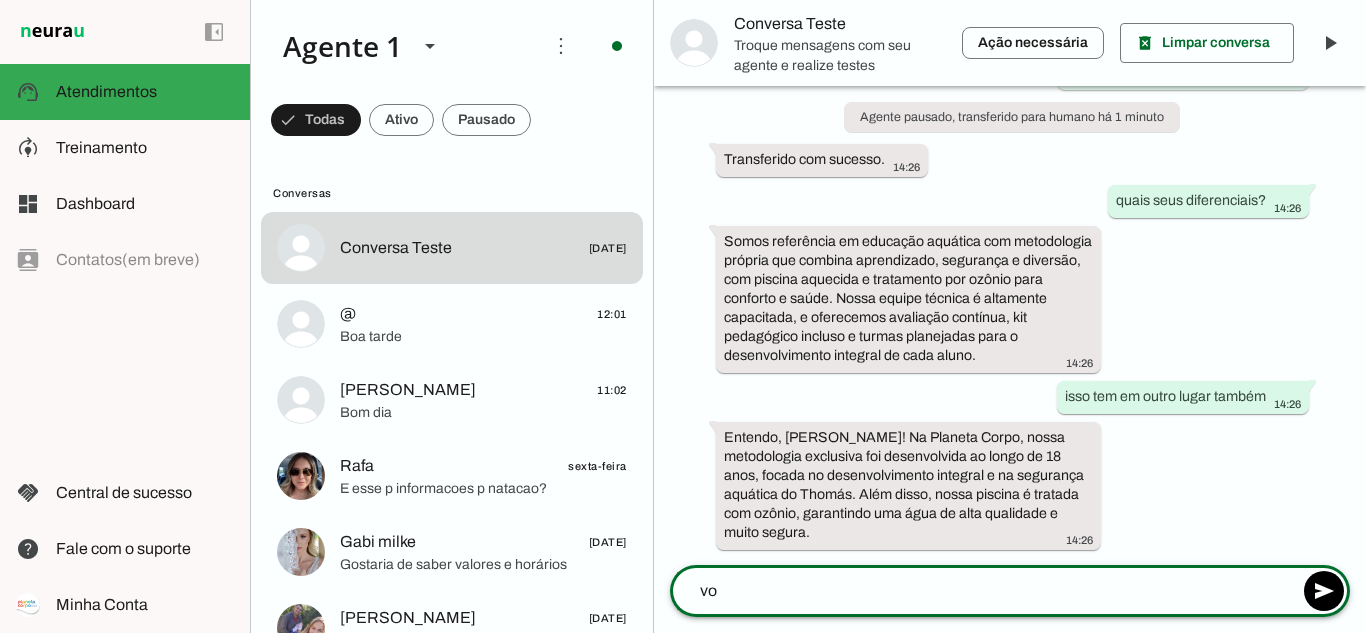 scroll, scrollTop: 1813, scrollLeft: 0, axis: vertical 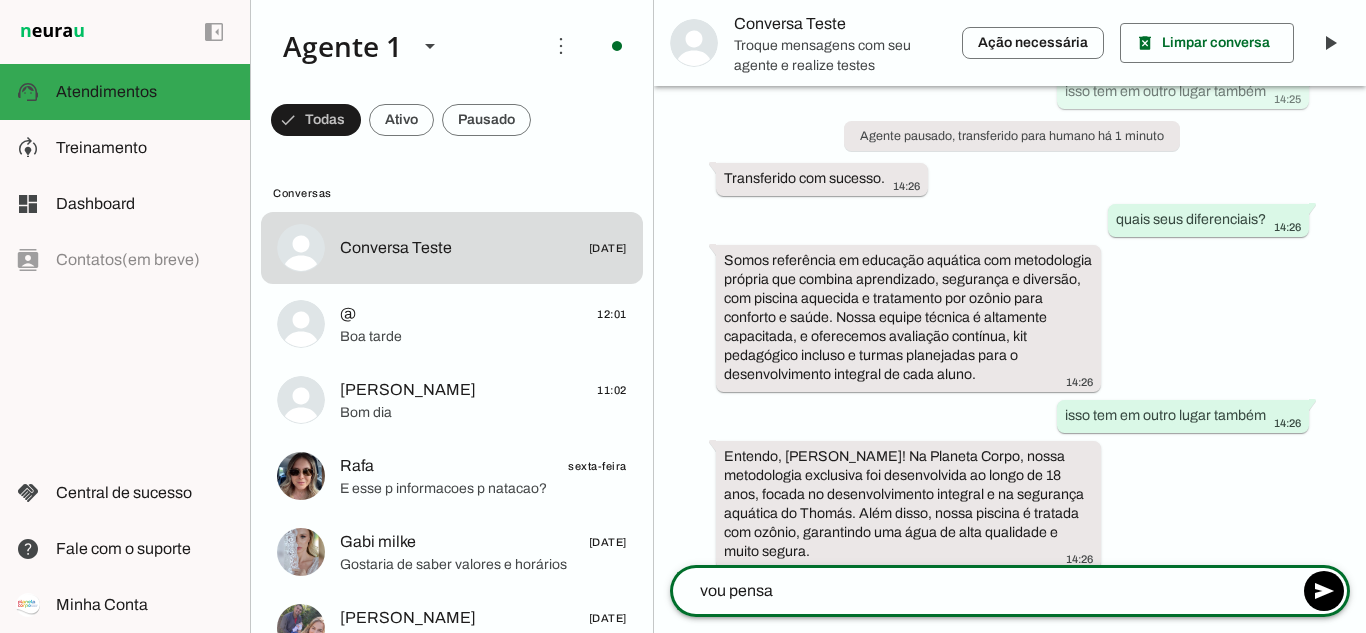 type on "vou pensar" 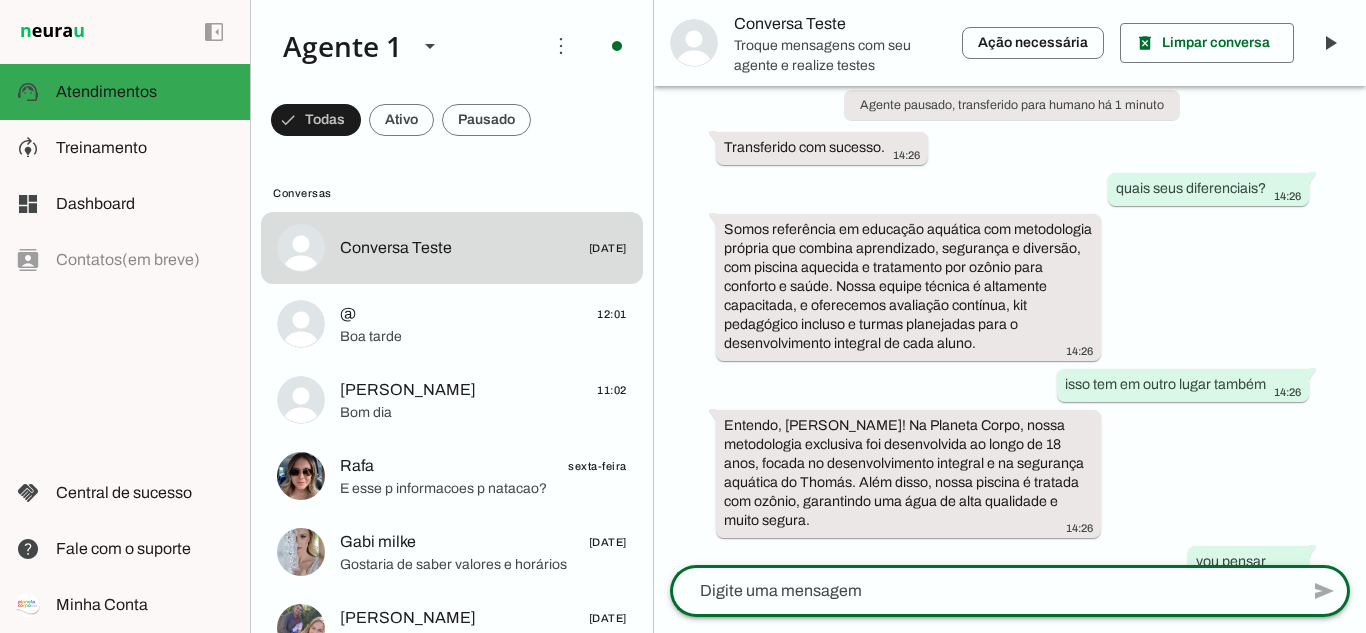 scroll, scrollTop: 1933, scrollLeft: 0, axis: vertical 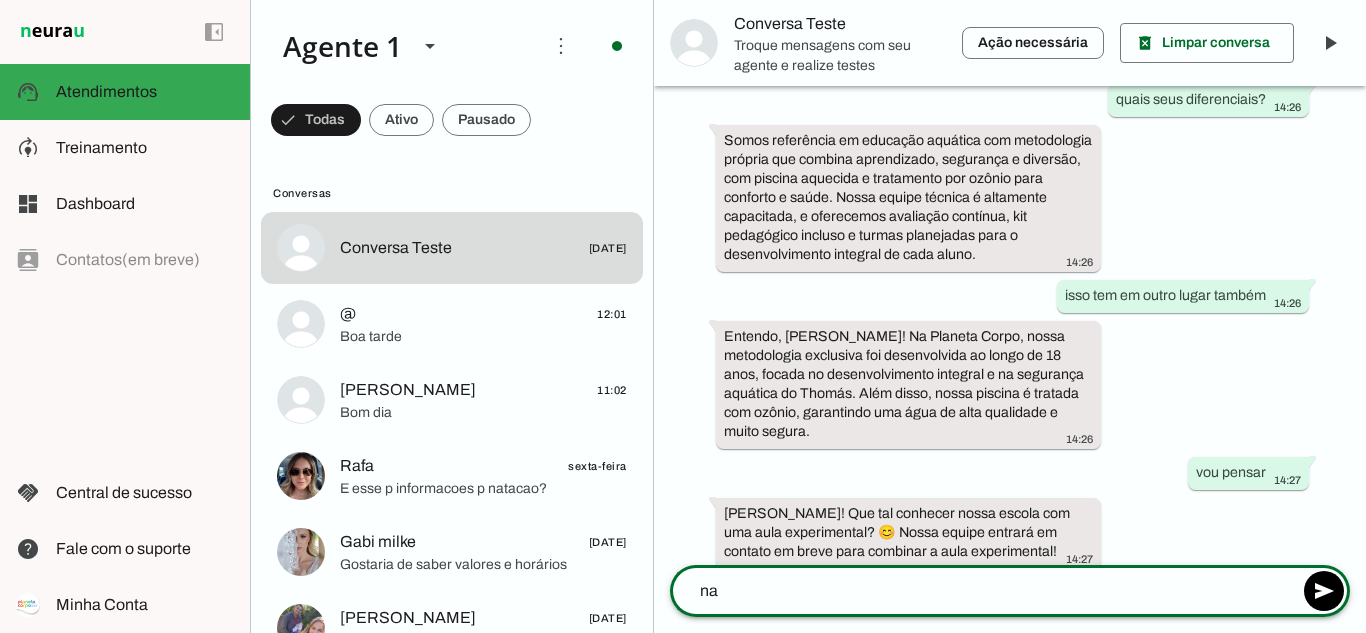 type on "n" 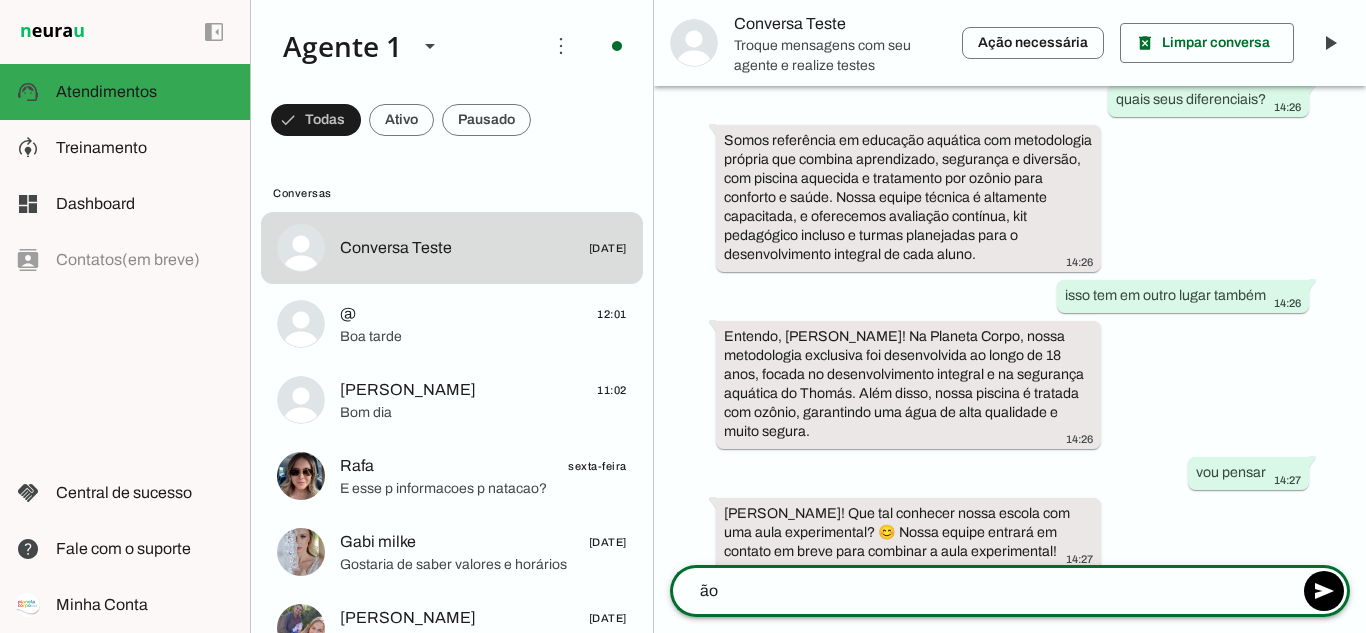 type on "ã" 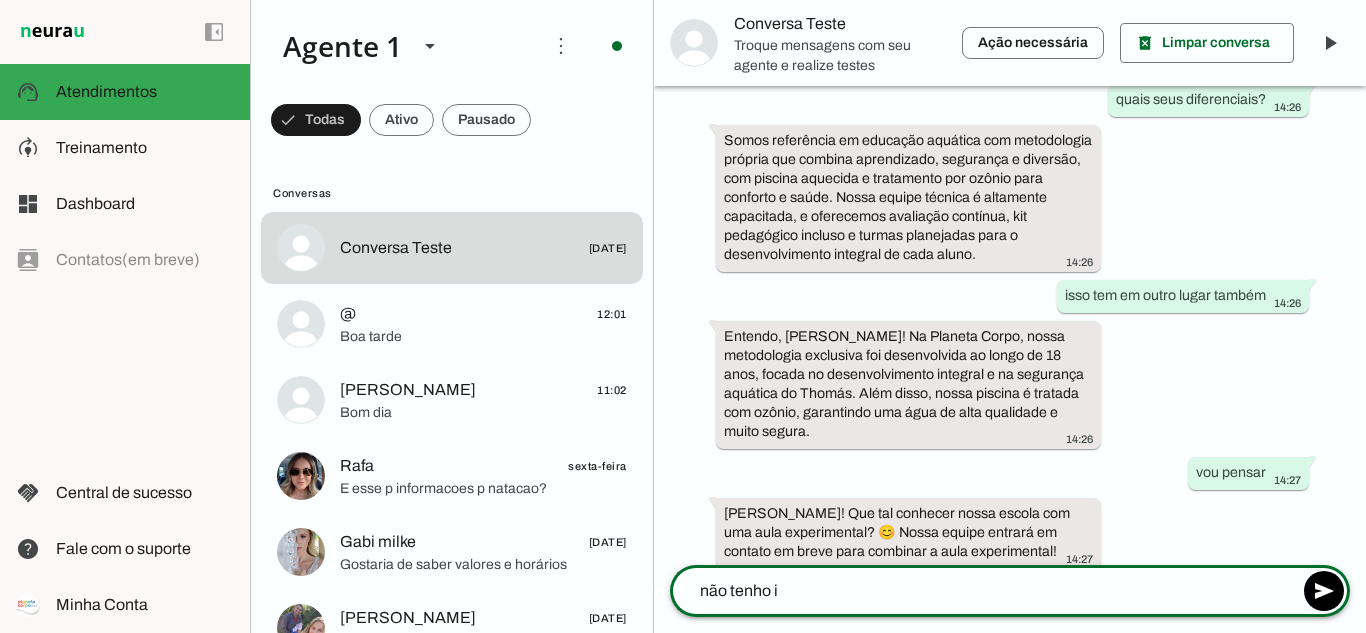 type on "não tenho in" 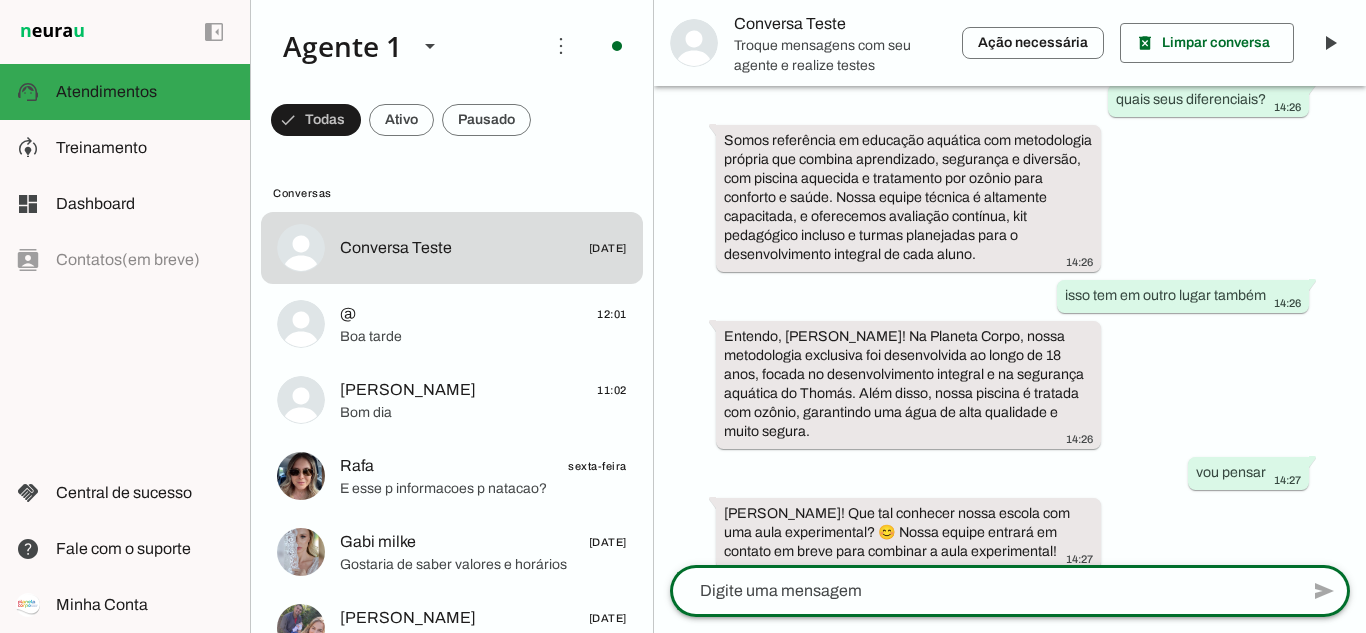 click 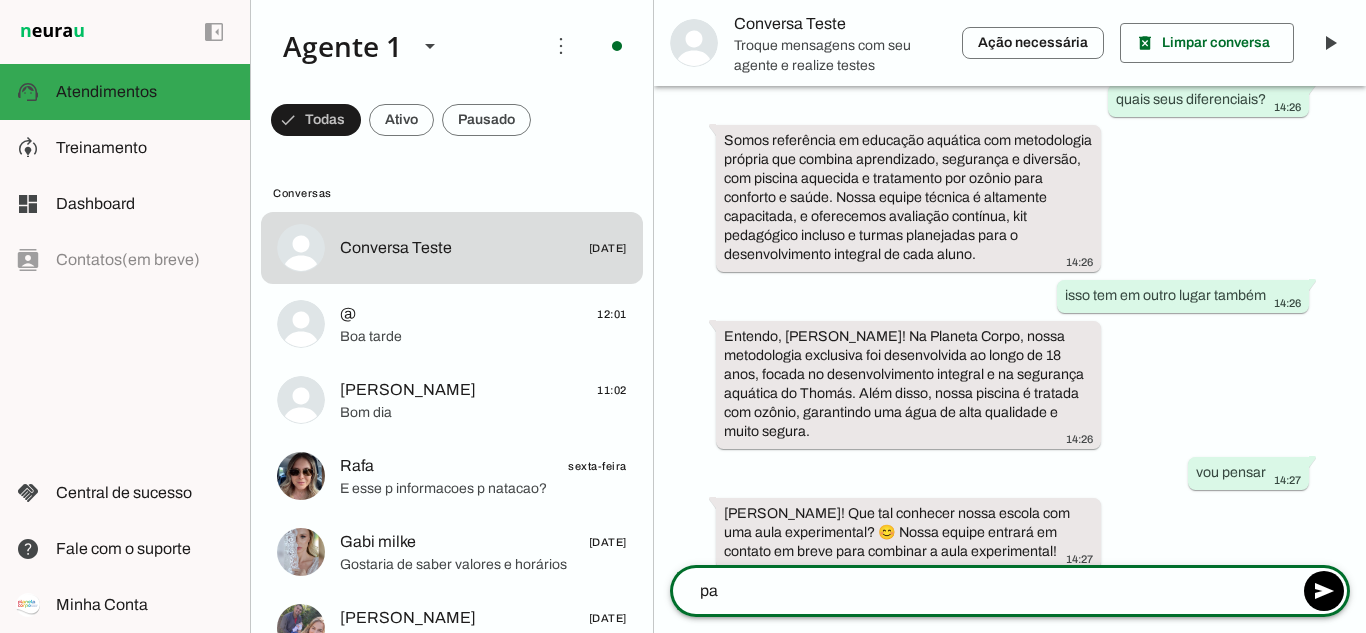 type on "p" 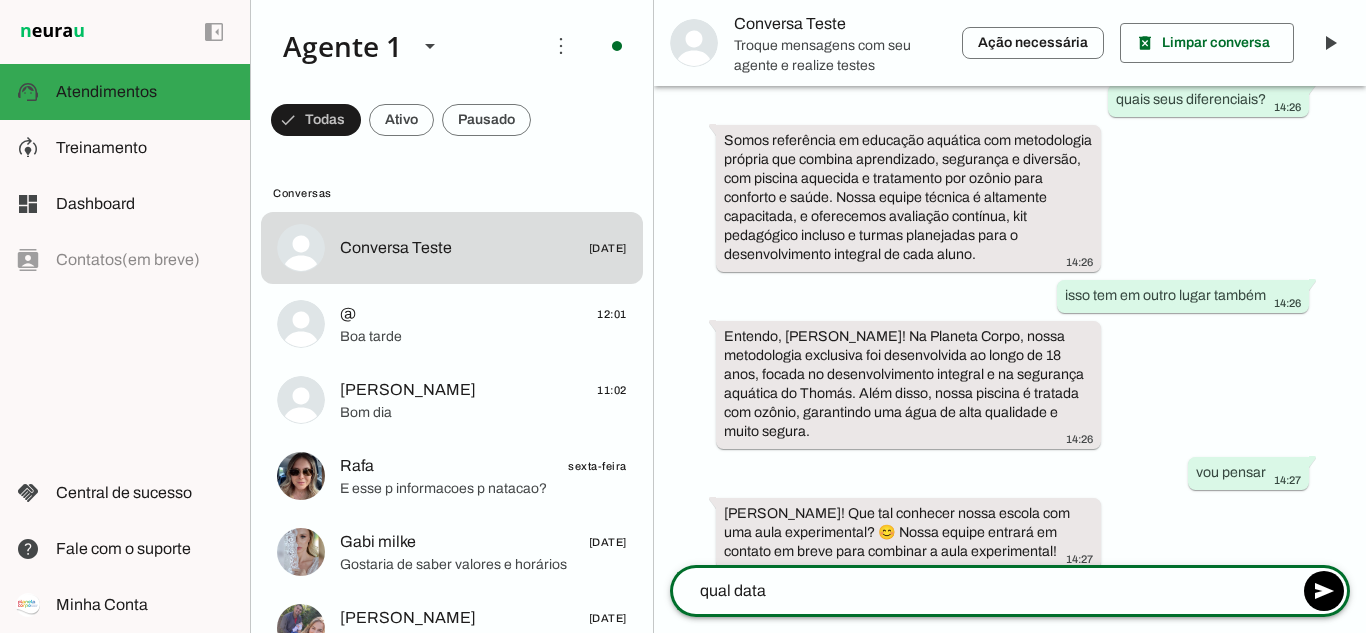 type on "qual data?" 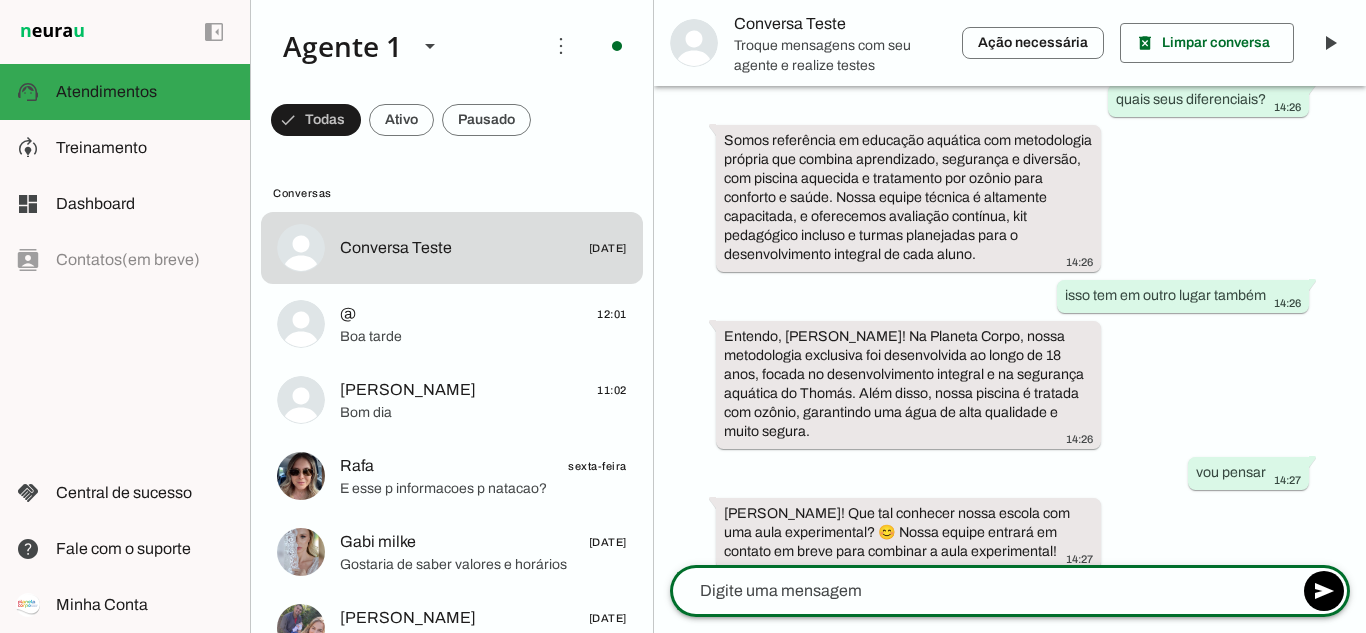 scroll, scrollTop: 1974, scrollLeft: 0, axis: vertical 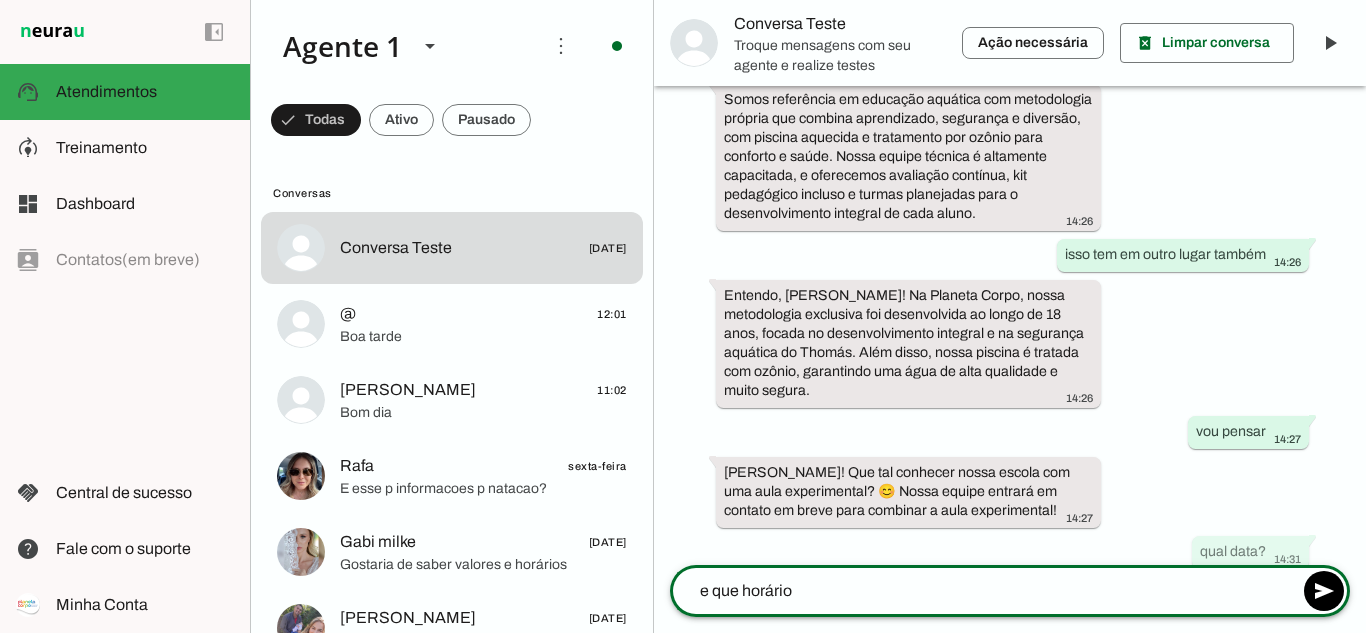 type on "e que horário?" 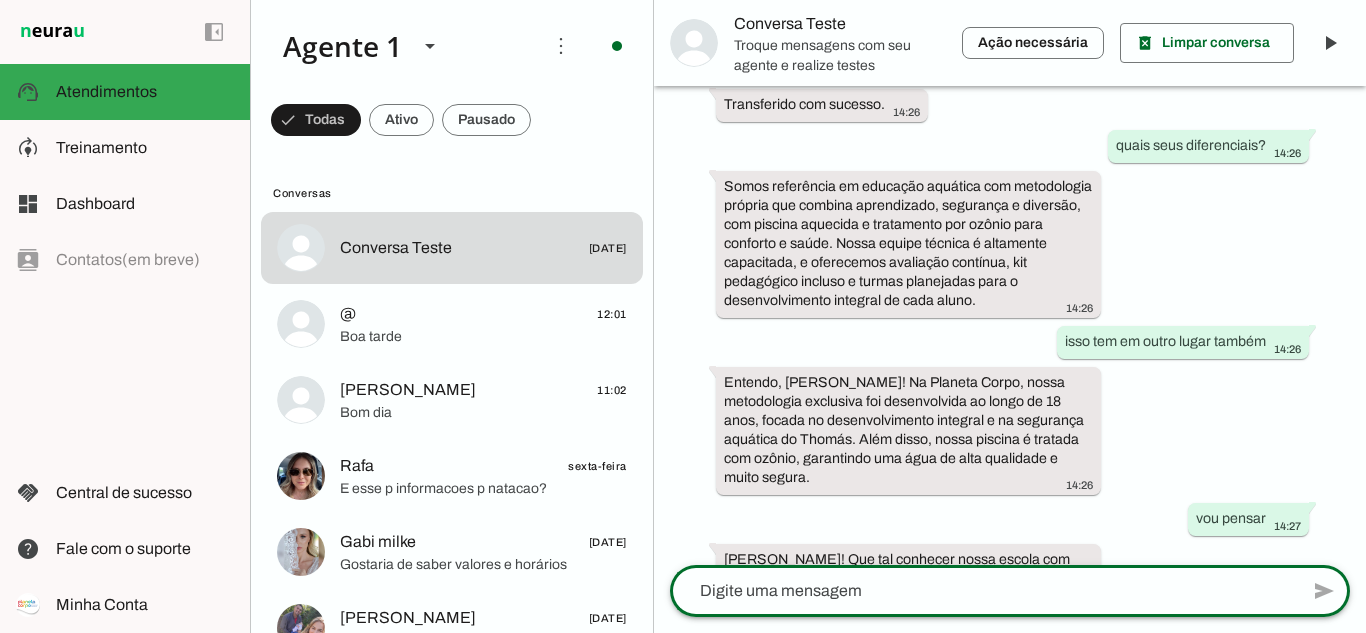 scroll, scrollTop: 2171, scrollLeft: 0, axis: vertical 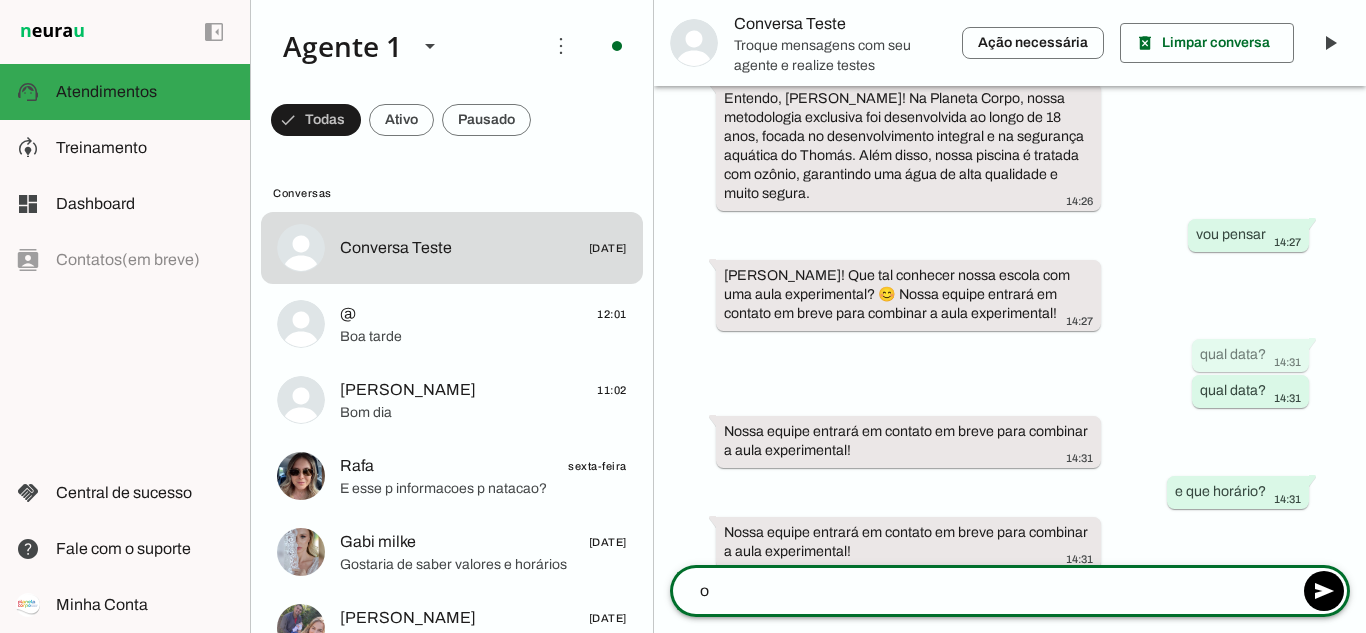 type on "ok" 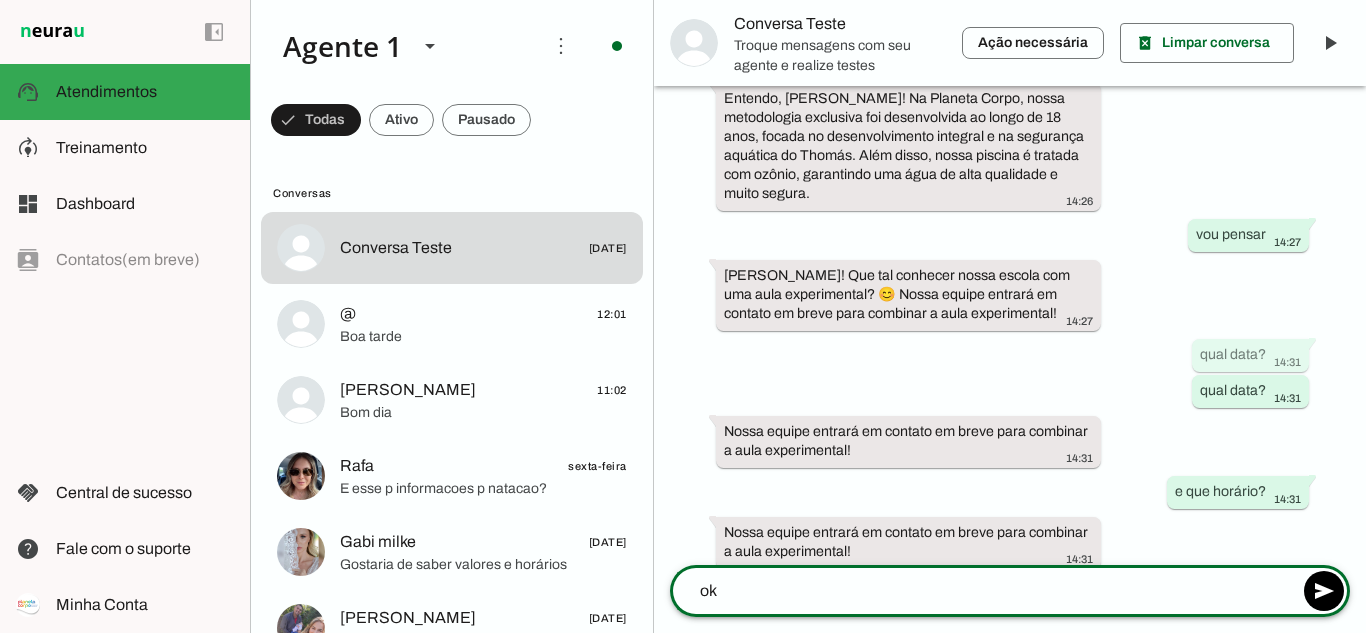 type 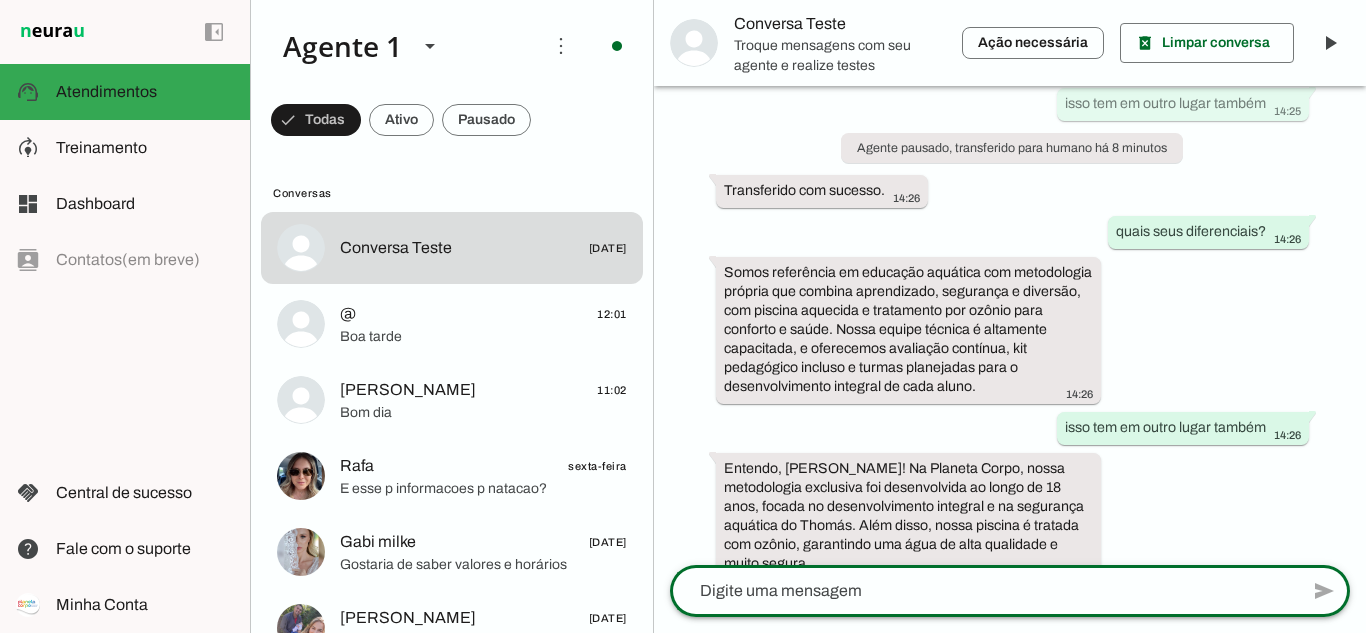 scroll, scrollTop: 2272, scrollLeft: 0, axis: vertical 